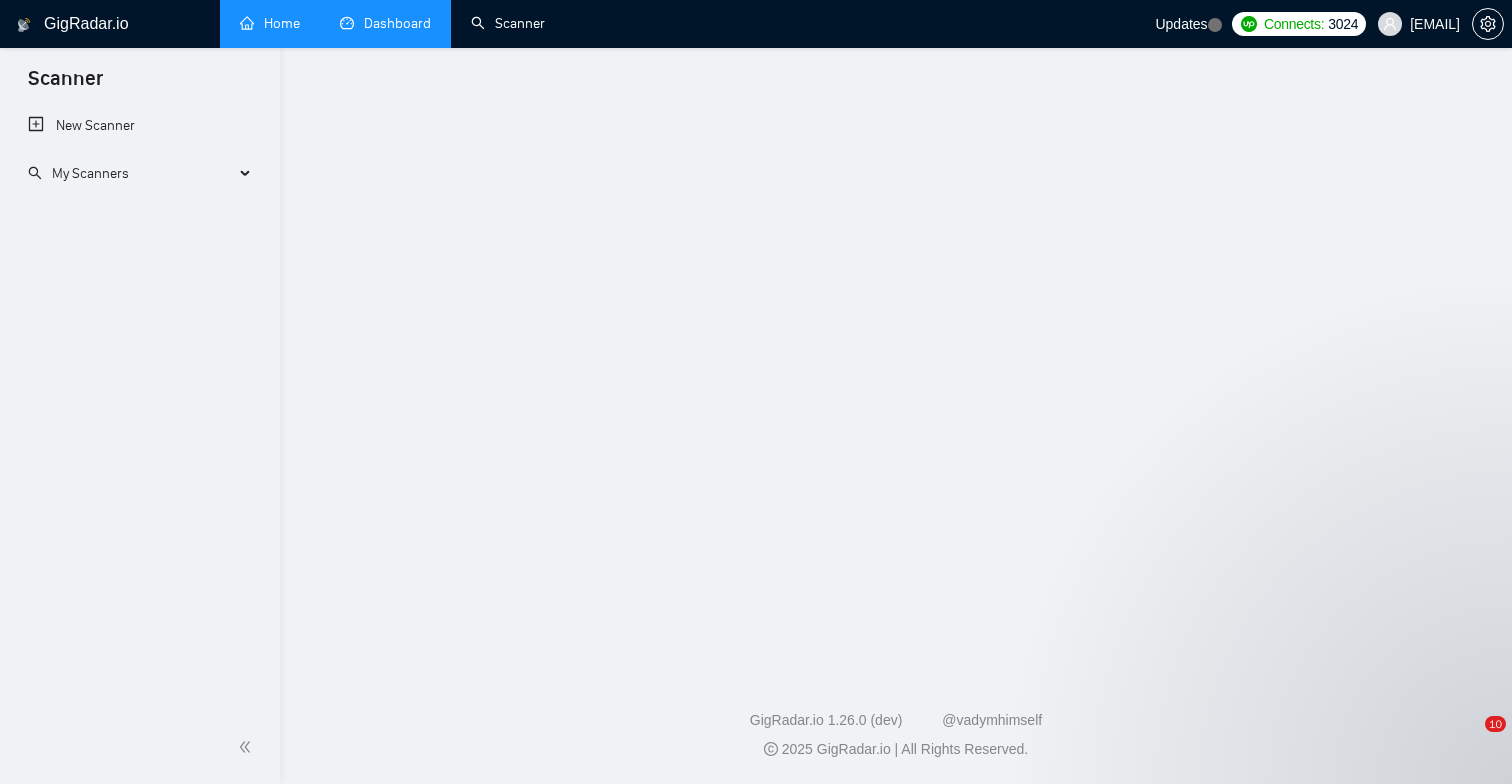 scroll, scrollTop: 0, scrollLeft: 0, axis: both 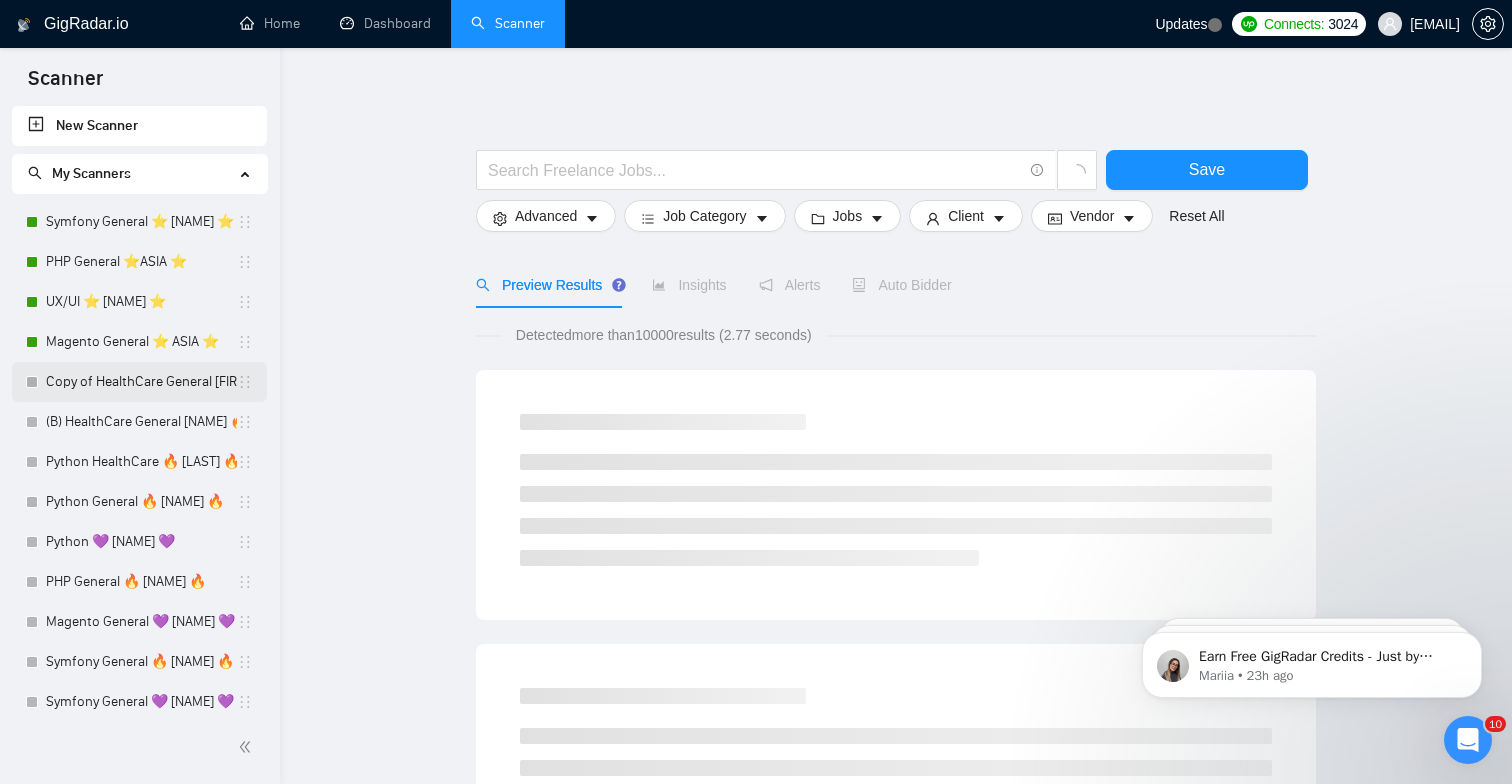 click on "Copy of HealthCare General [FIRST] 🔥 [LAST] 🔥" at bounding box center (141, 382) 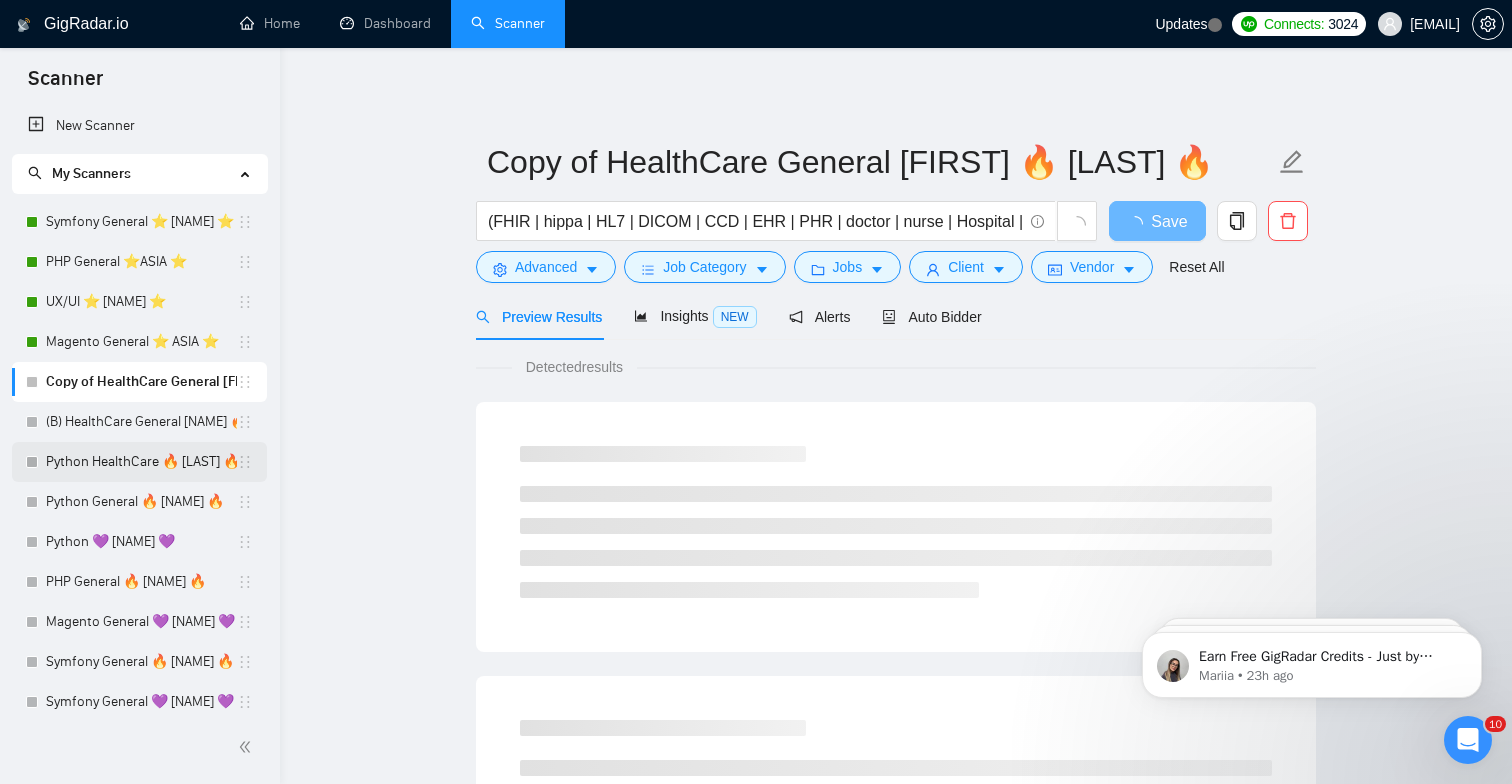 click on "Python HealthCare 🔥 [LAST] 🔥" at bounding box center (141, 462) 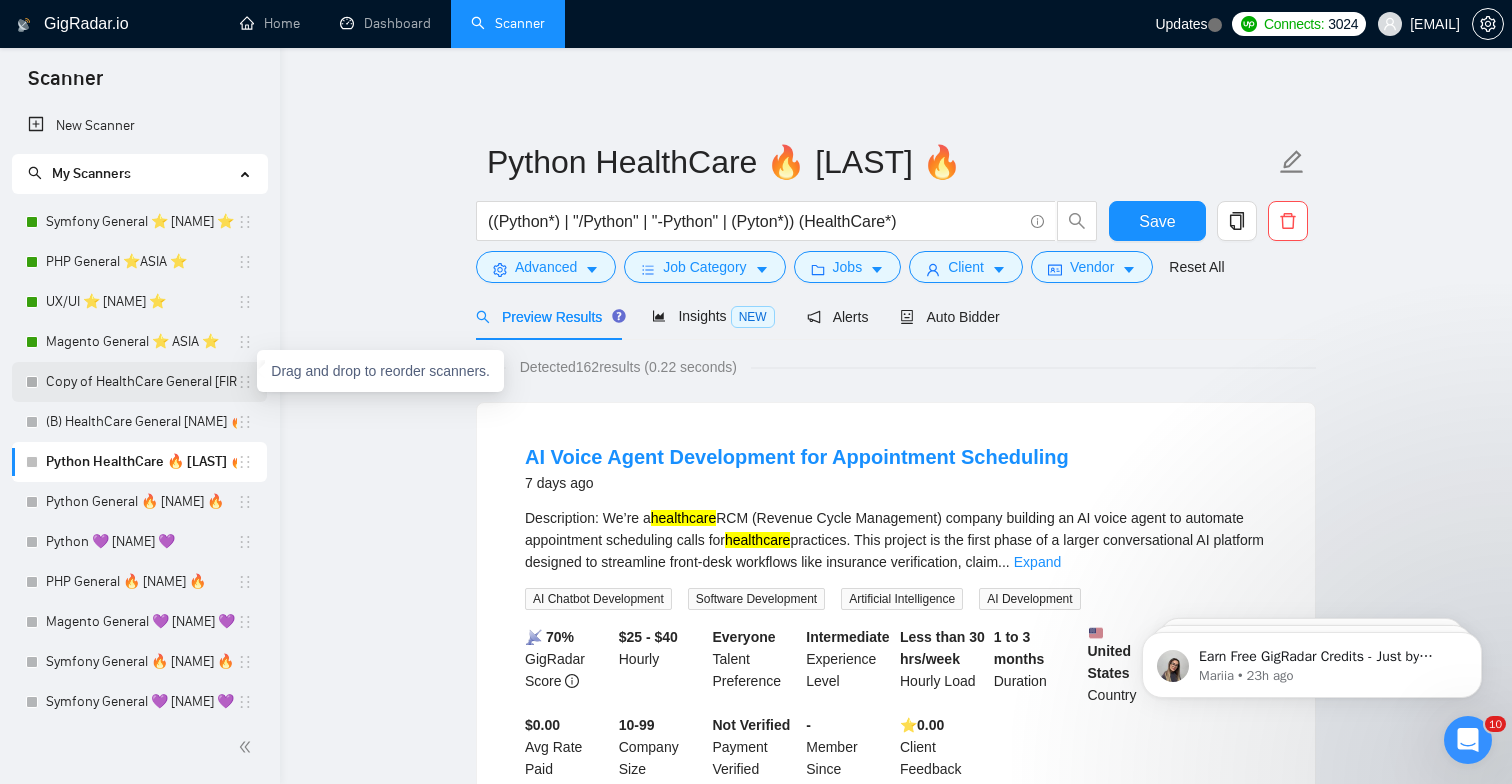 click 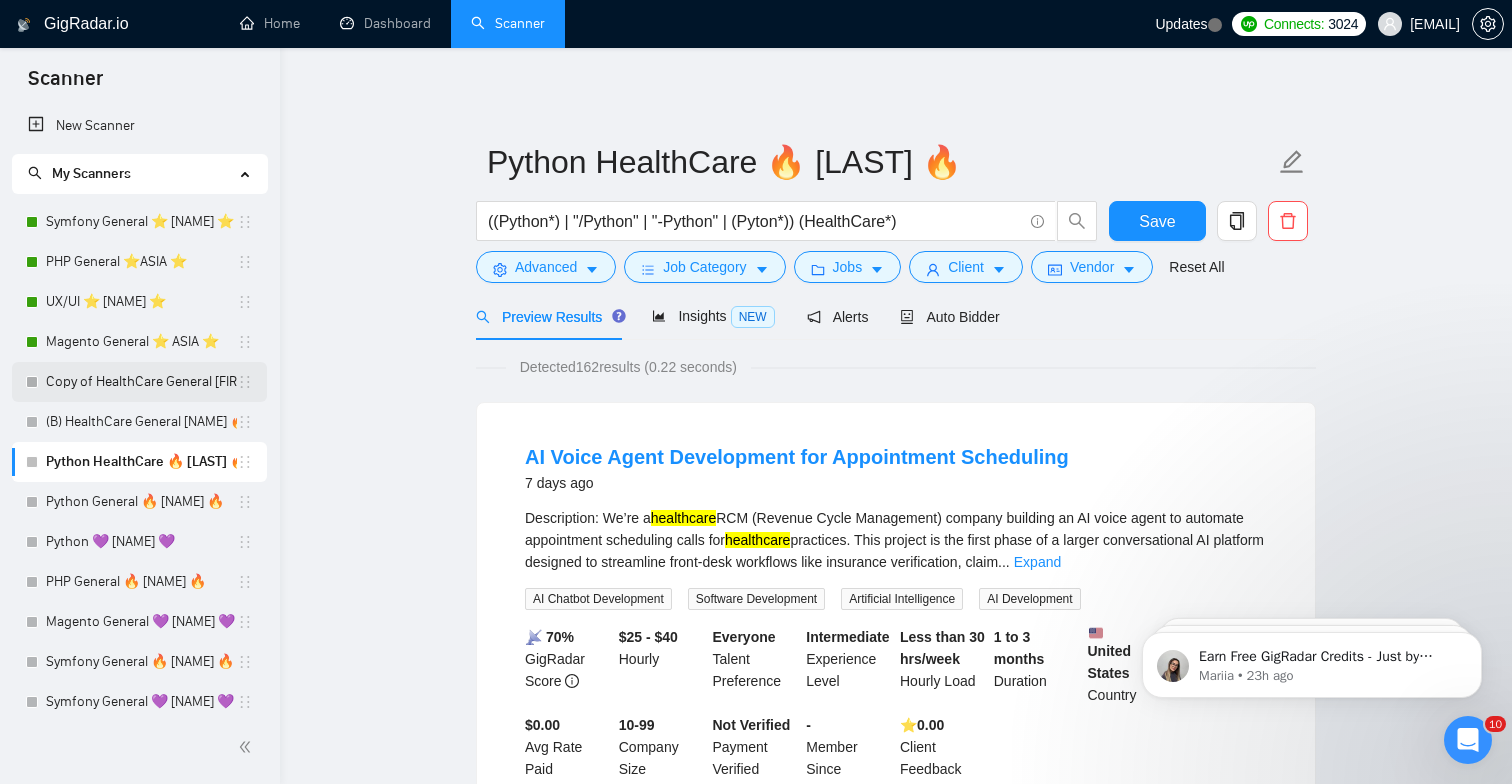click on "Copy of HealthCare General [FIRST] 🔥 [LAST] 🔥" at bounding box center [141, 382] 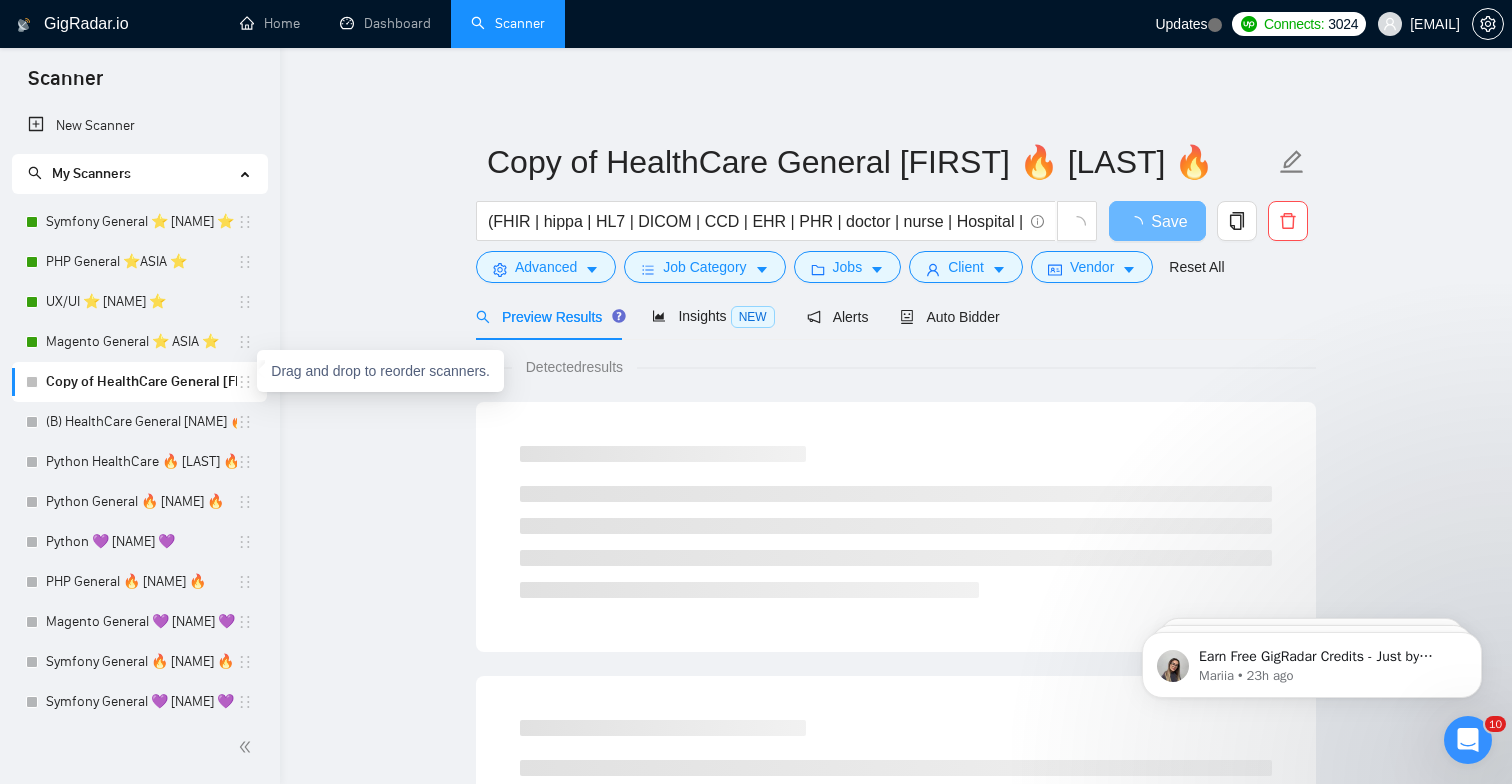 click 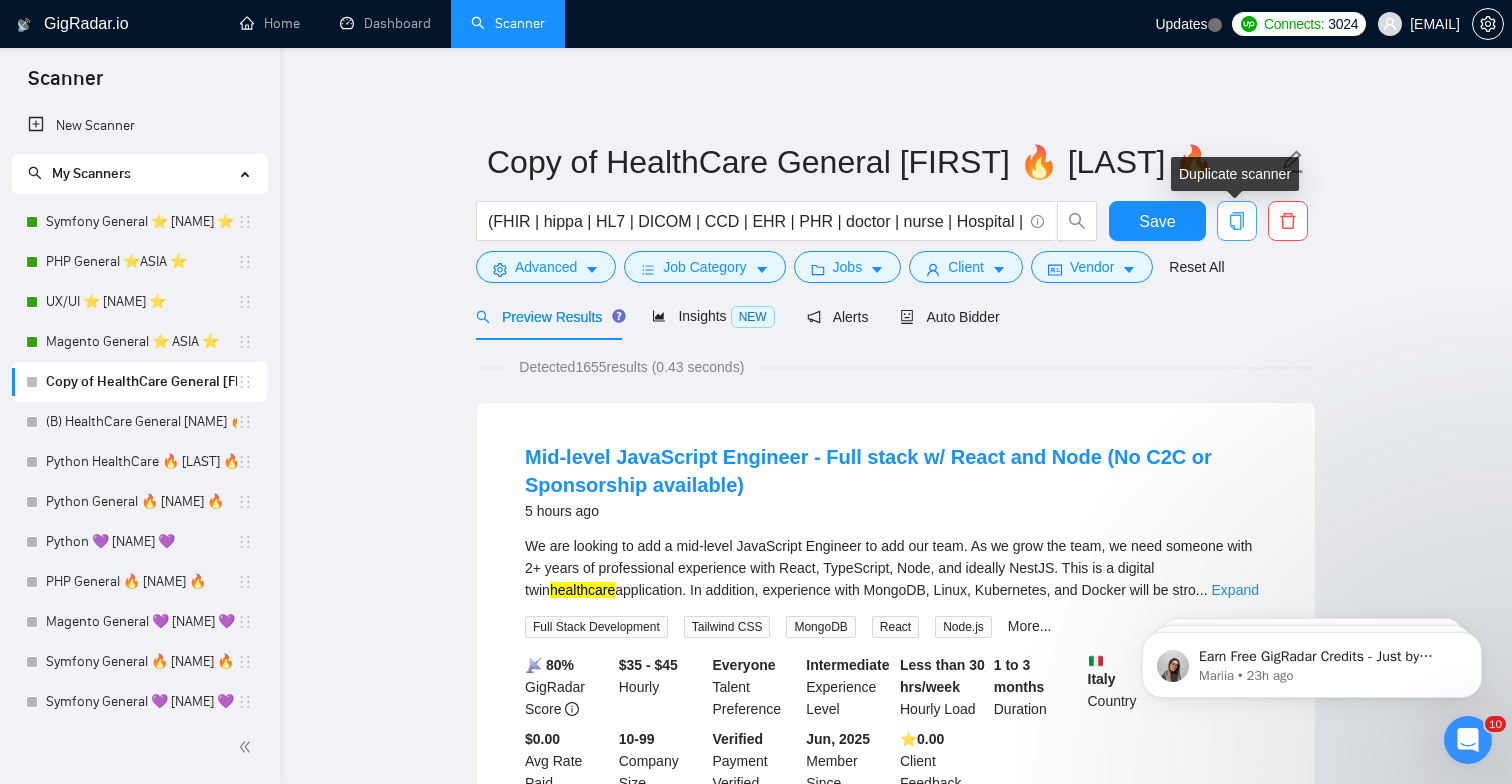 click at bounding box center [1237, 221] 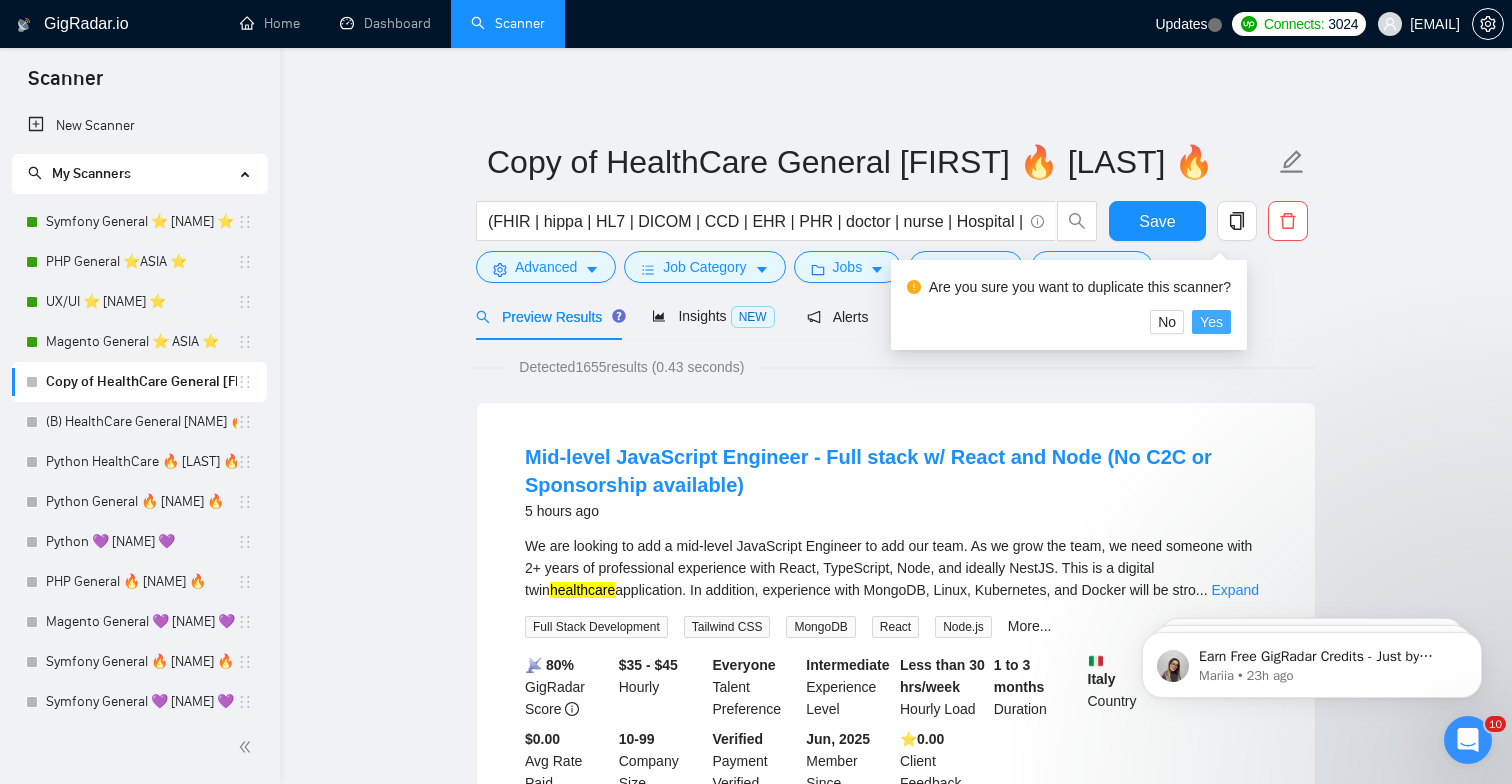 click on "Yes" at bounding box center [1211, 322] 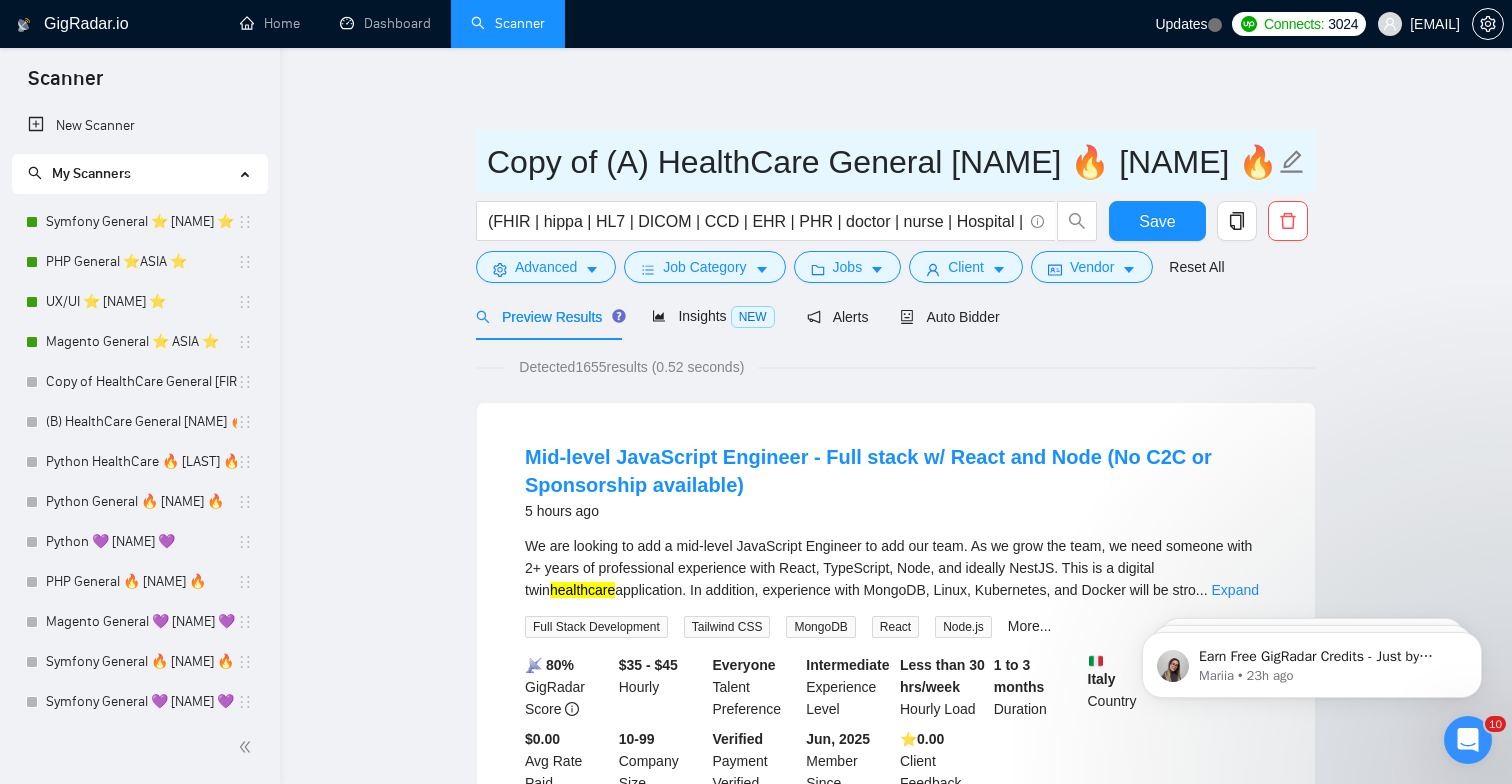 drag, startPoint x: 650, startPoint y: 167, endPoint x: 300, endPoint y: 161, distance: 350.05142 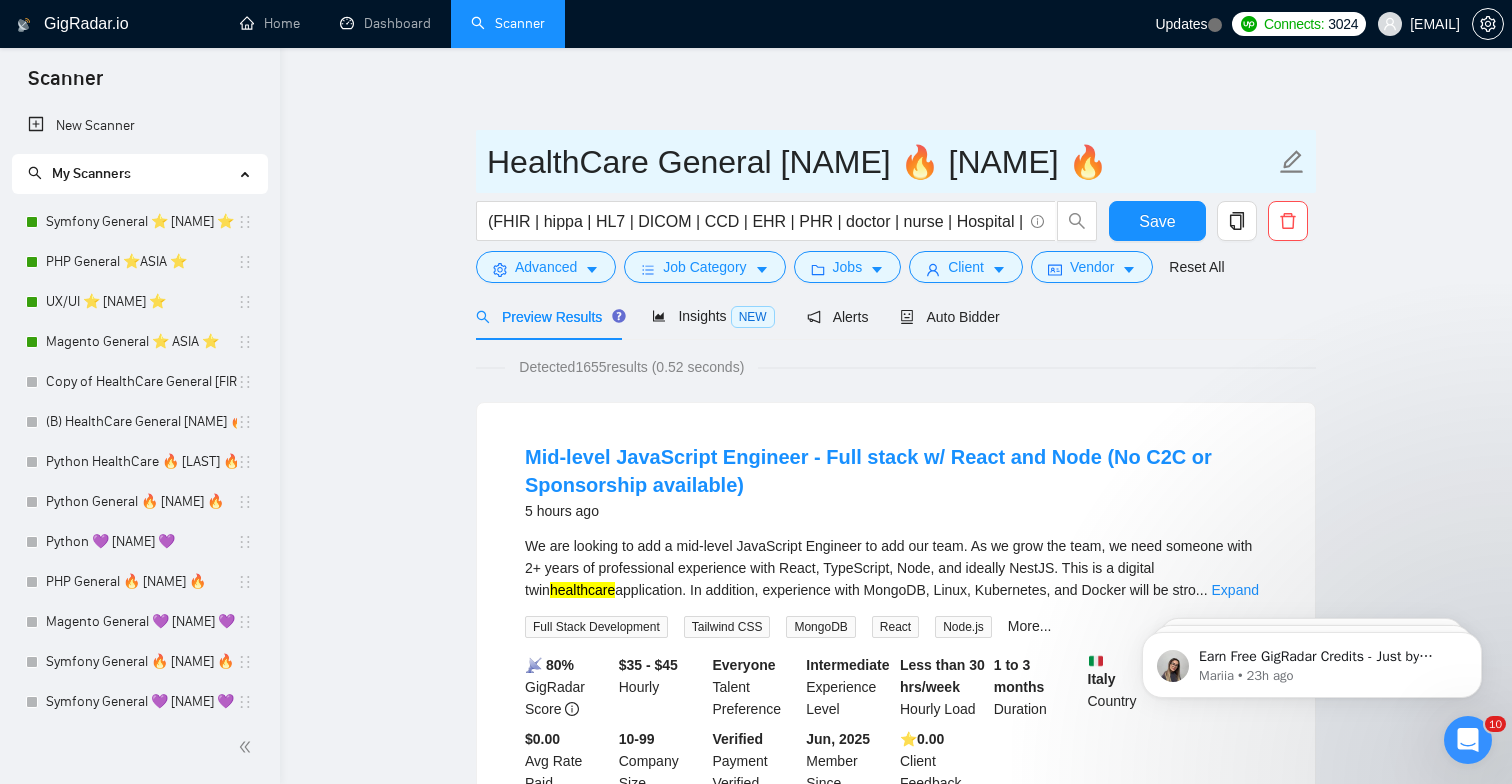 drag, startPoint x: 1084, startPoint y: 171, endPoint x: 870, endPoint y: 174, distance: 214.02103 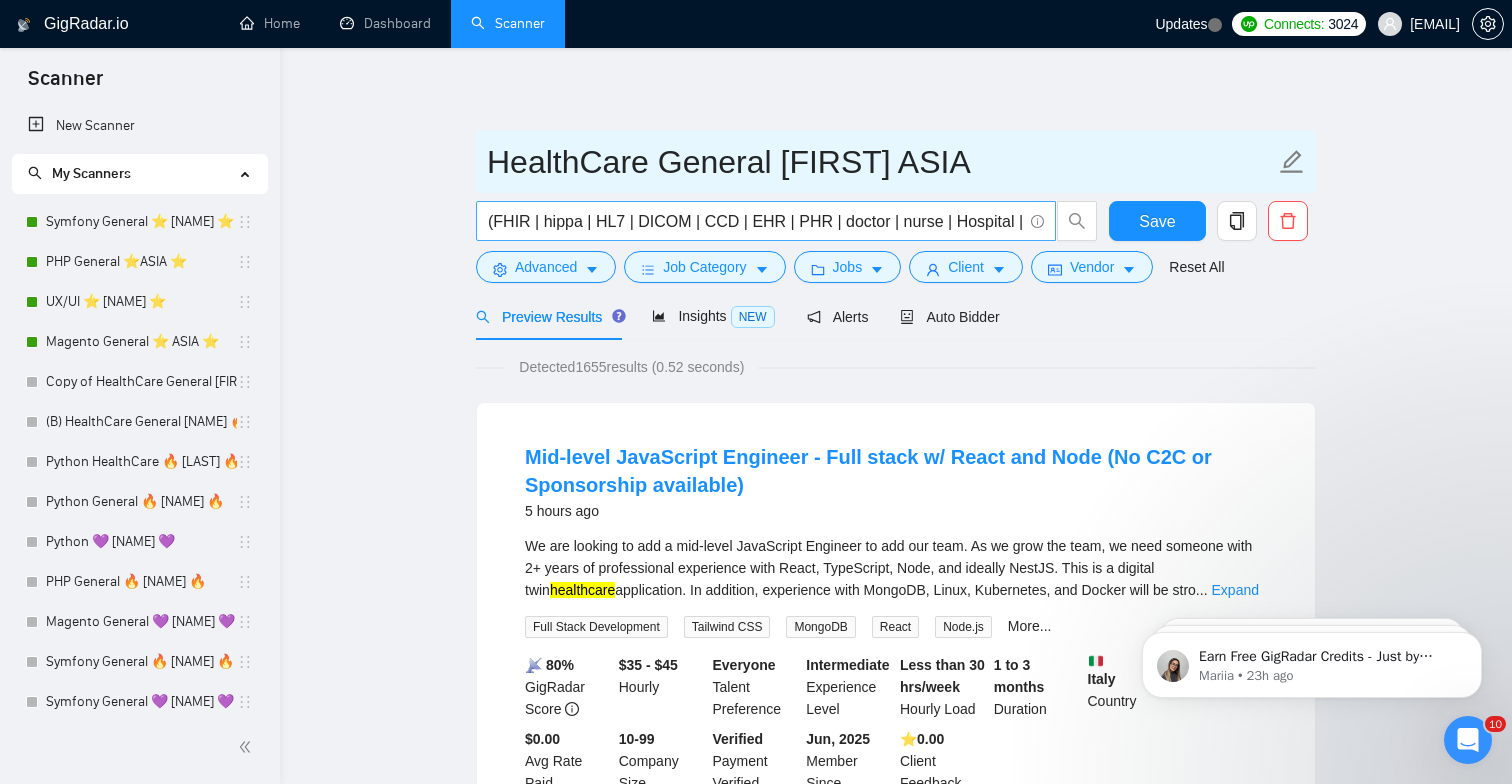 type on "HealthCare General [FIRST] ASIA" 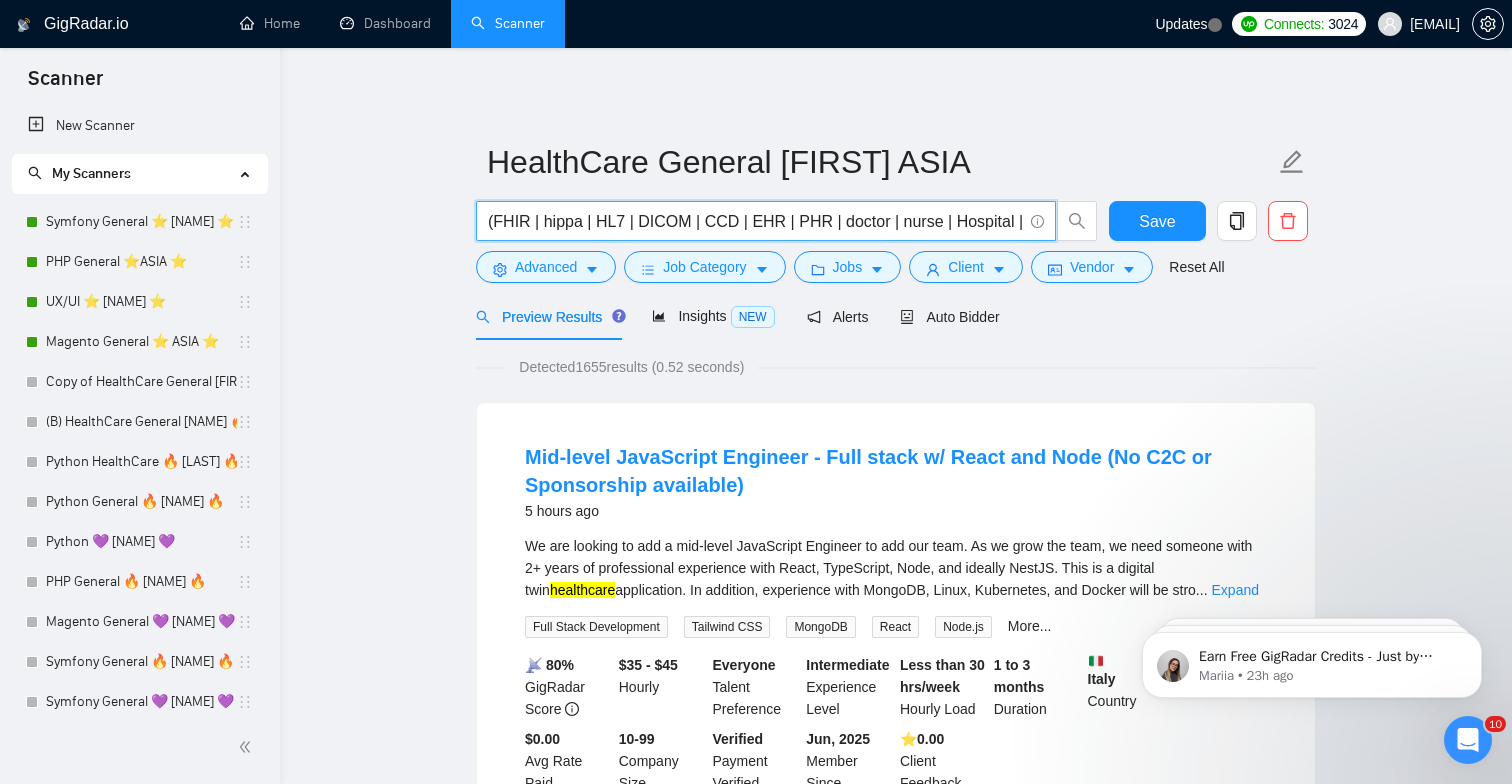 drag, startPoint x: 729, startPoint y: 225, endPoint x: 1100, endPoint y: 229, distance: 371.02158 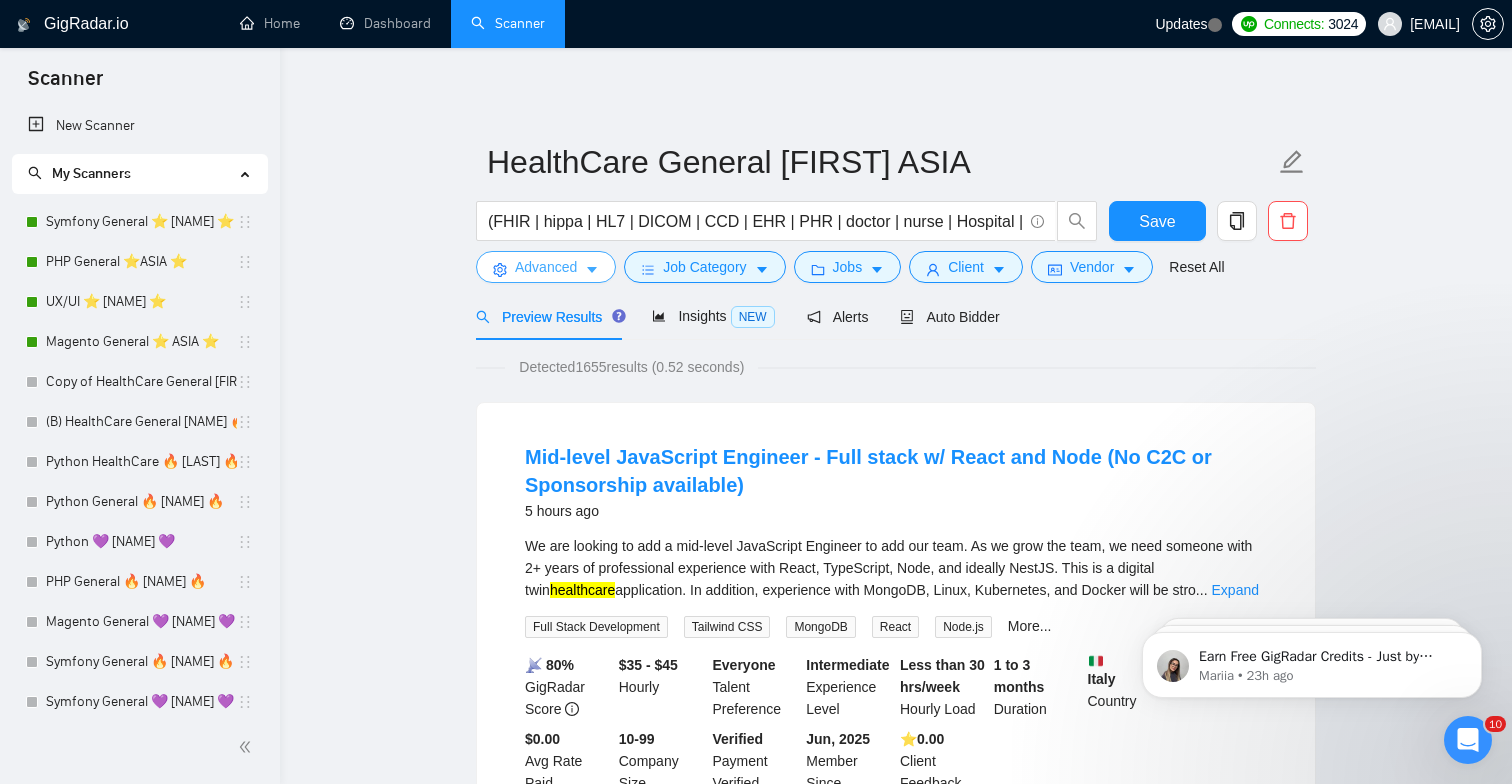 click on "Advanced" at bounding box center [546, 267] 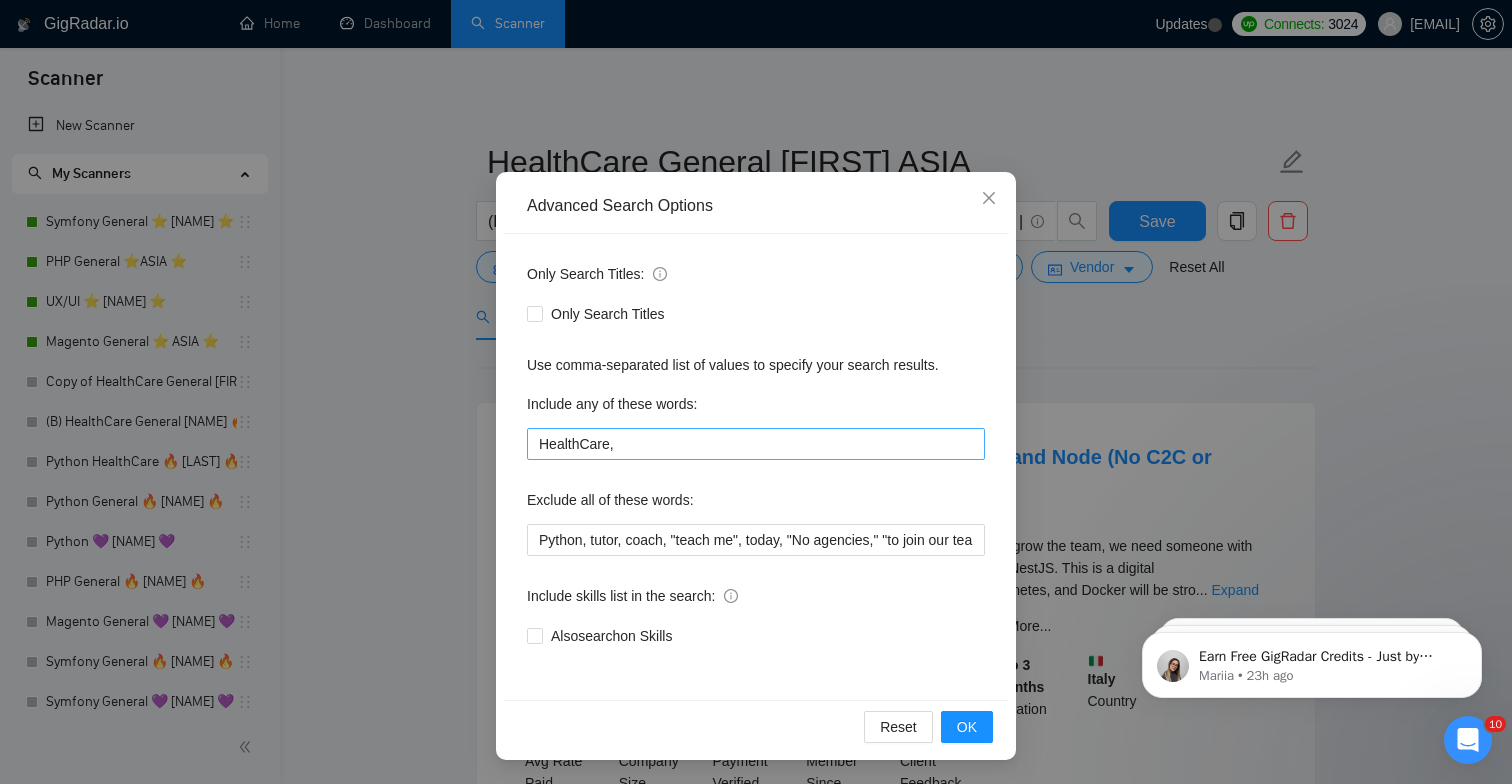 scroll, scrollTop: 48, scrollLeft: 0, axis: vertical 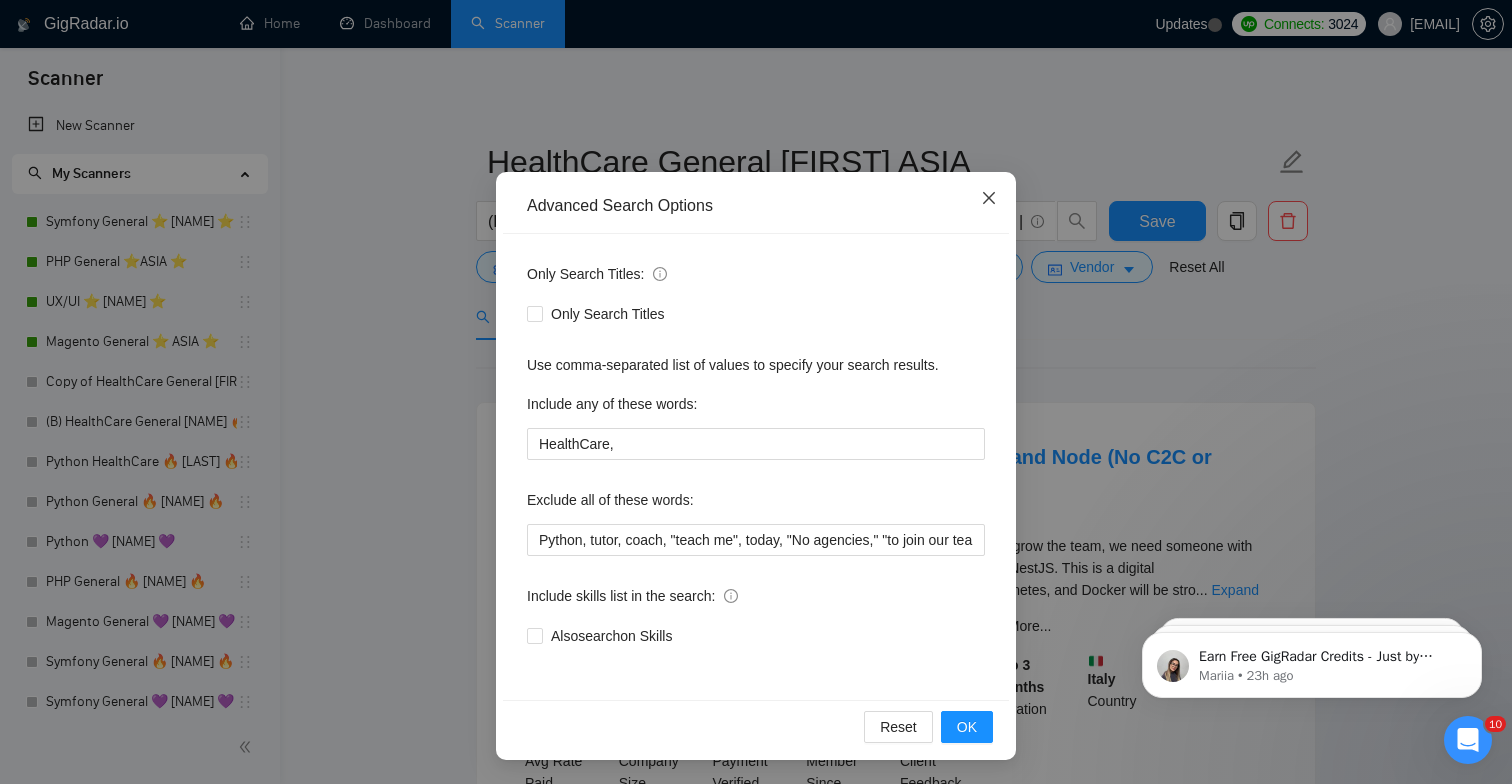 click 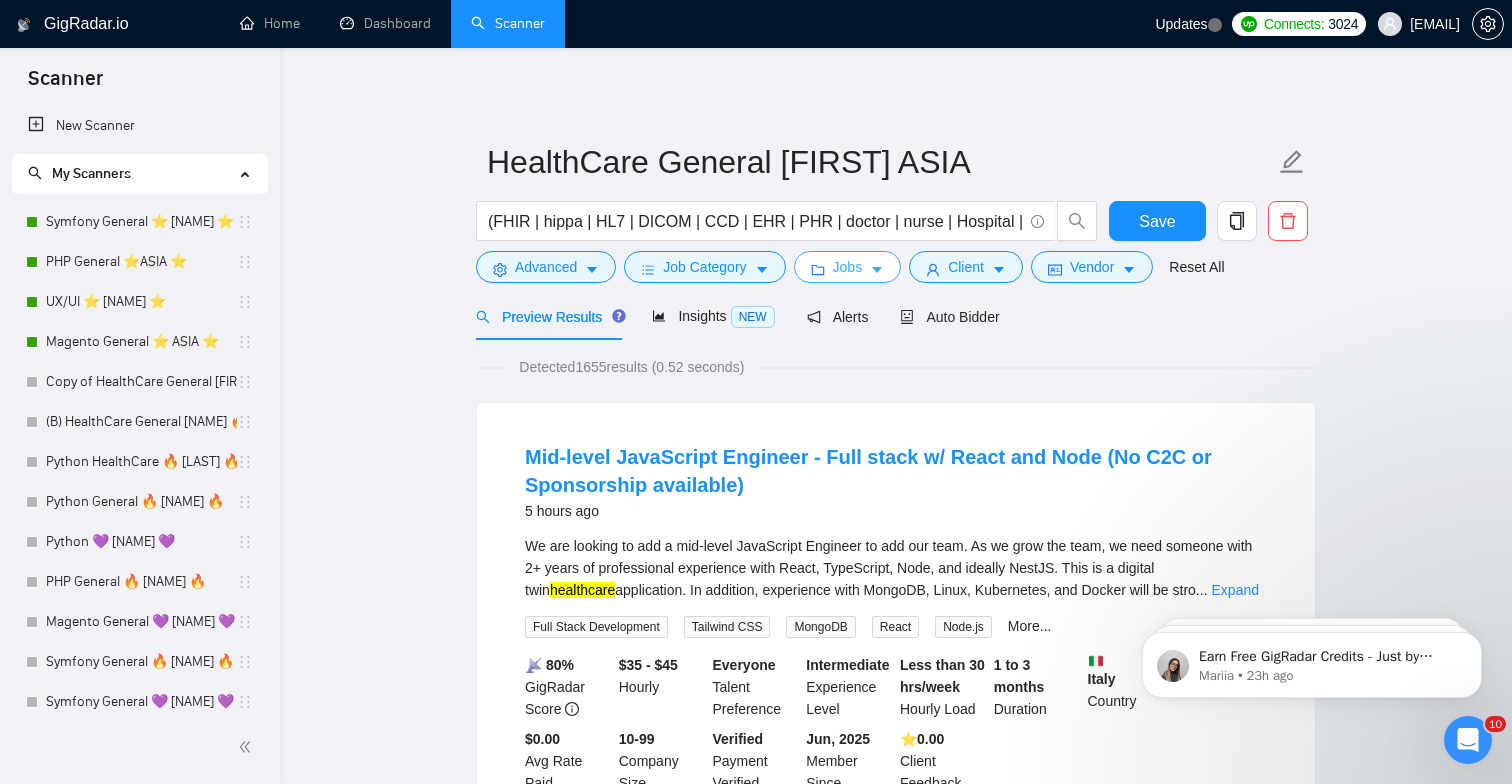scroll, scrollTop: 0, scrollLeft: 0, axis: both 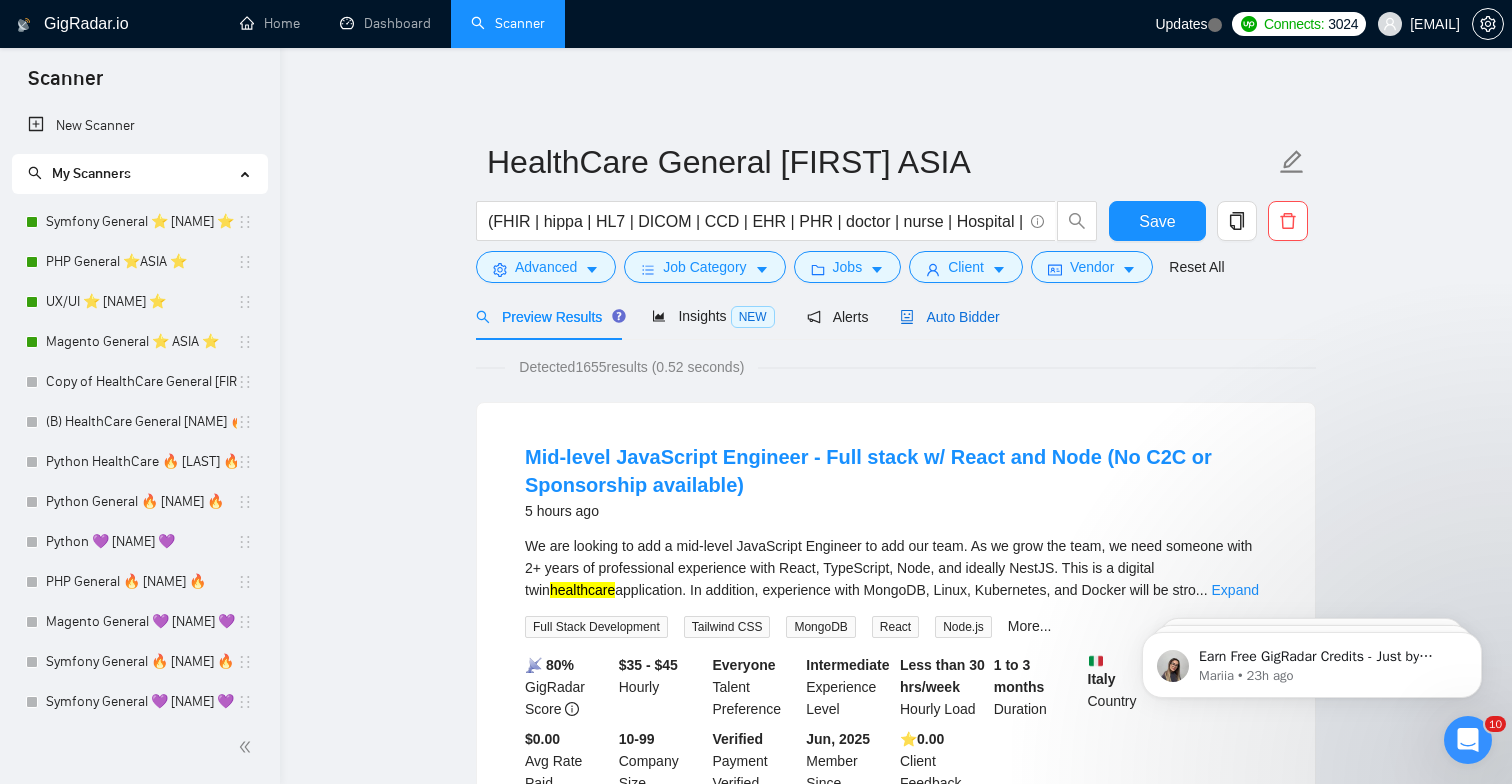 click on "Auto Bidder" at bounding box center [949, 317] 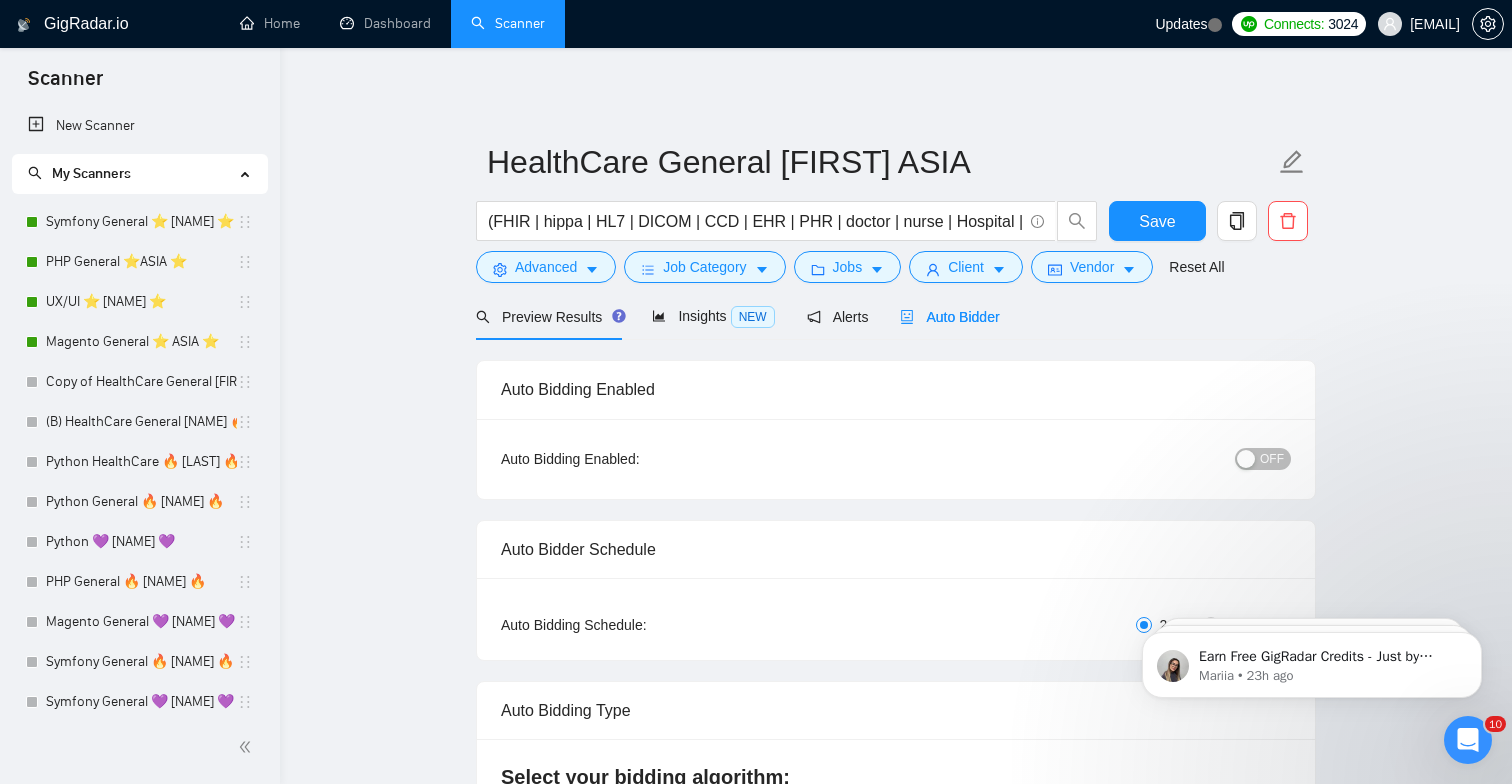 type 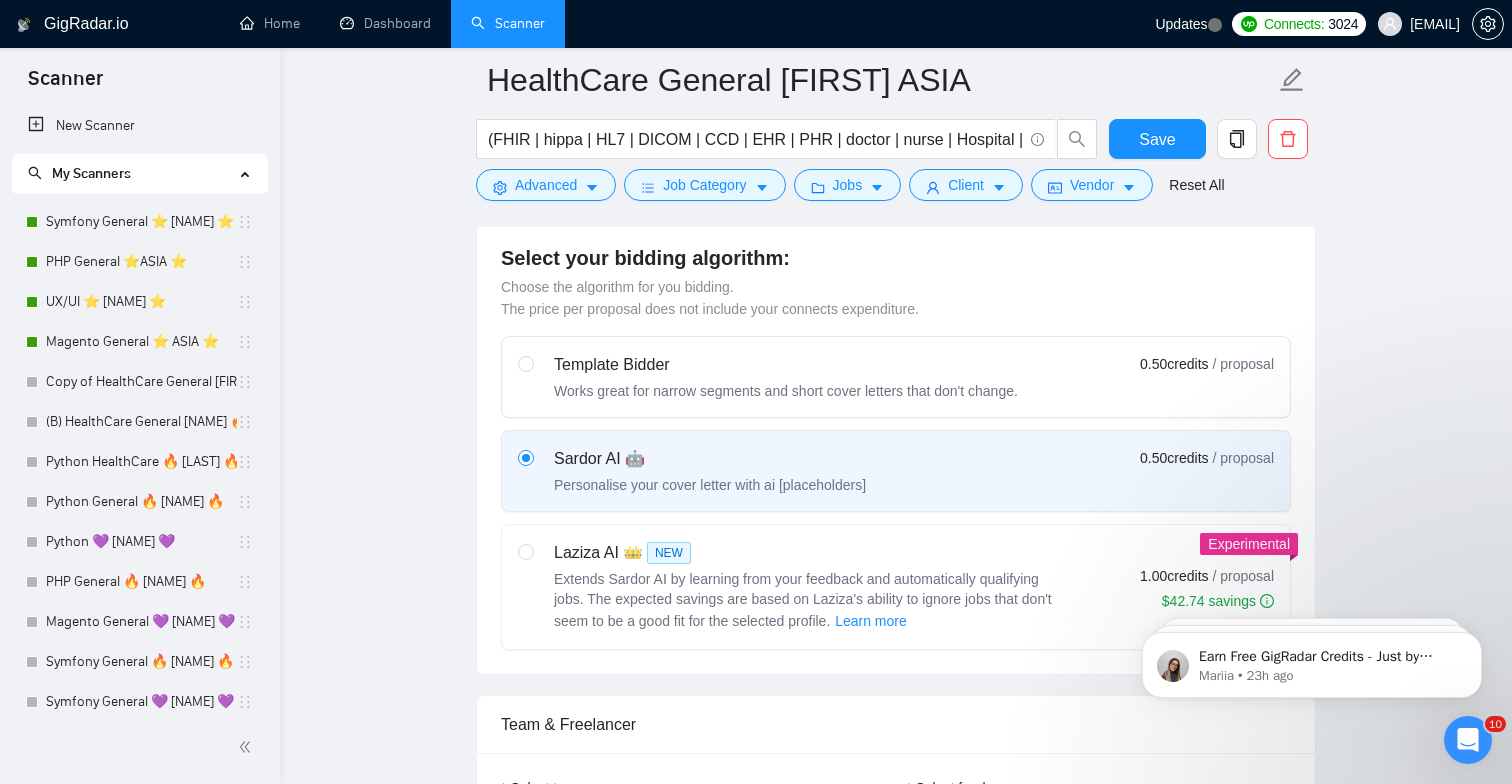 scroll, scrollTop: 428, scrollLeft: 0, axis: vertical 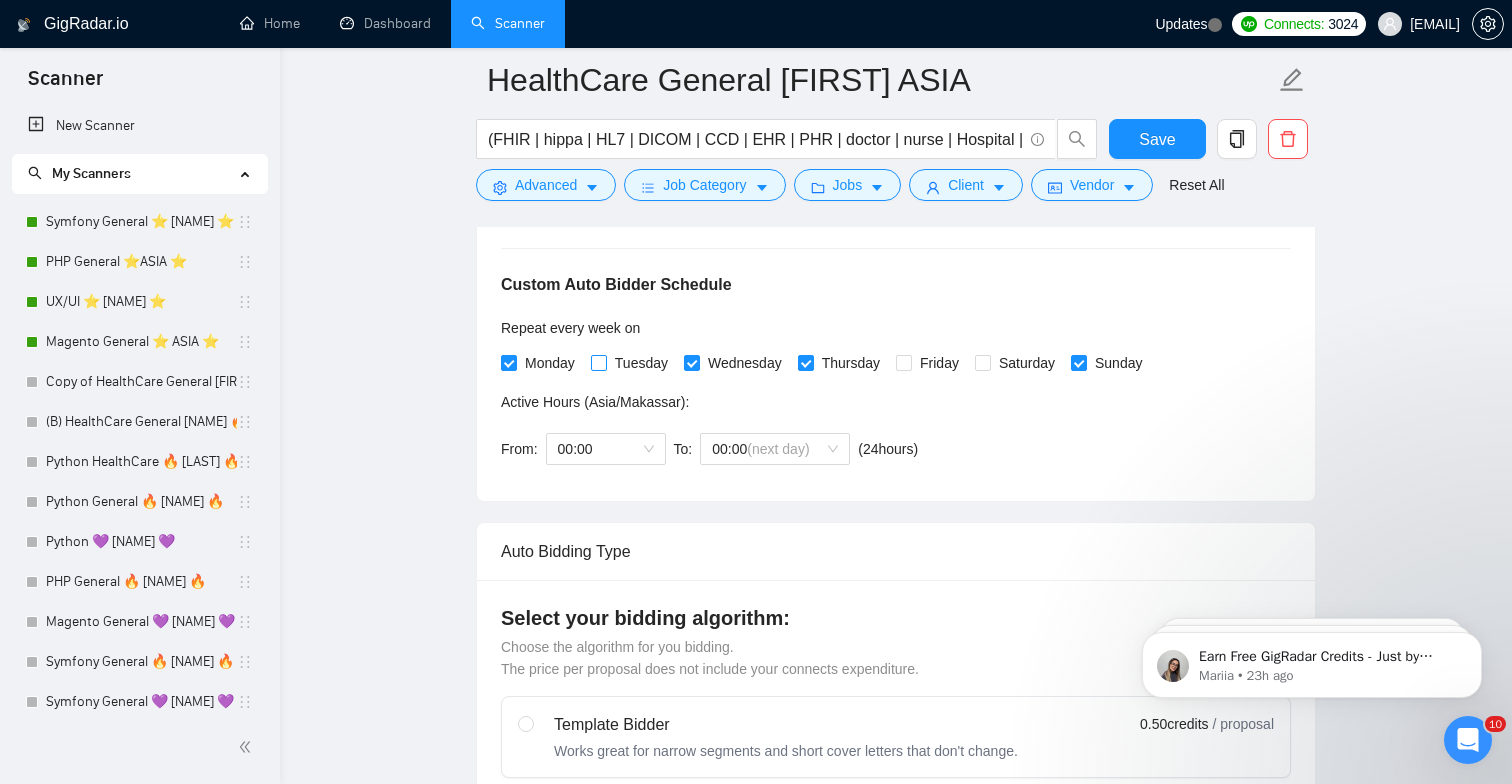 click on "Tuesday" at bounding box center [598, 362] 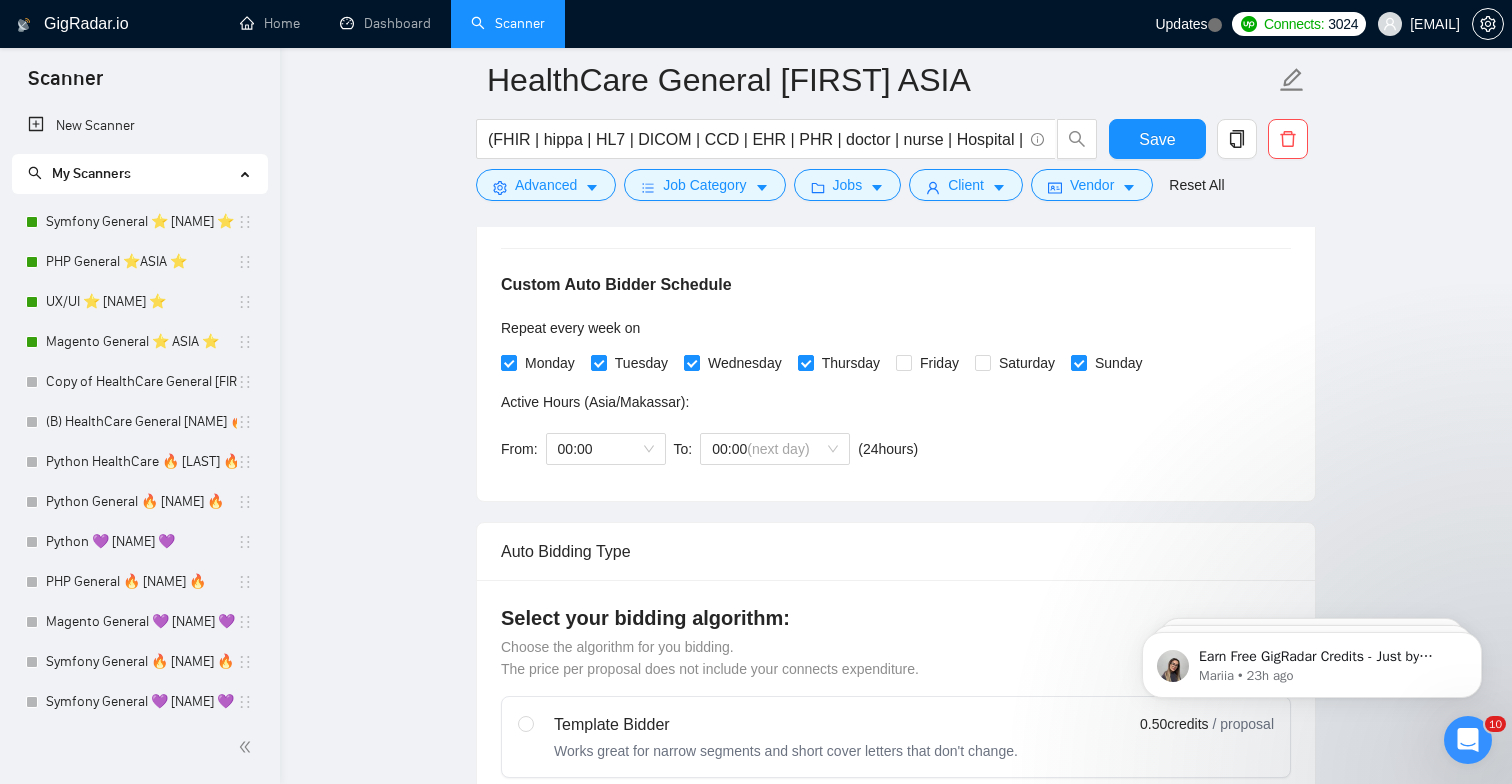click on "Monday Tuesday Wednesday Thursday Friday Saturday Sunday" at bounding box center (825, 363) 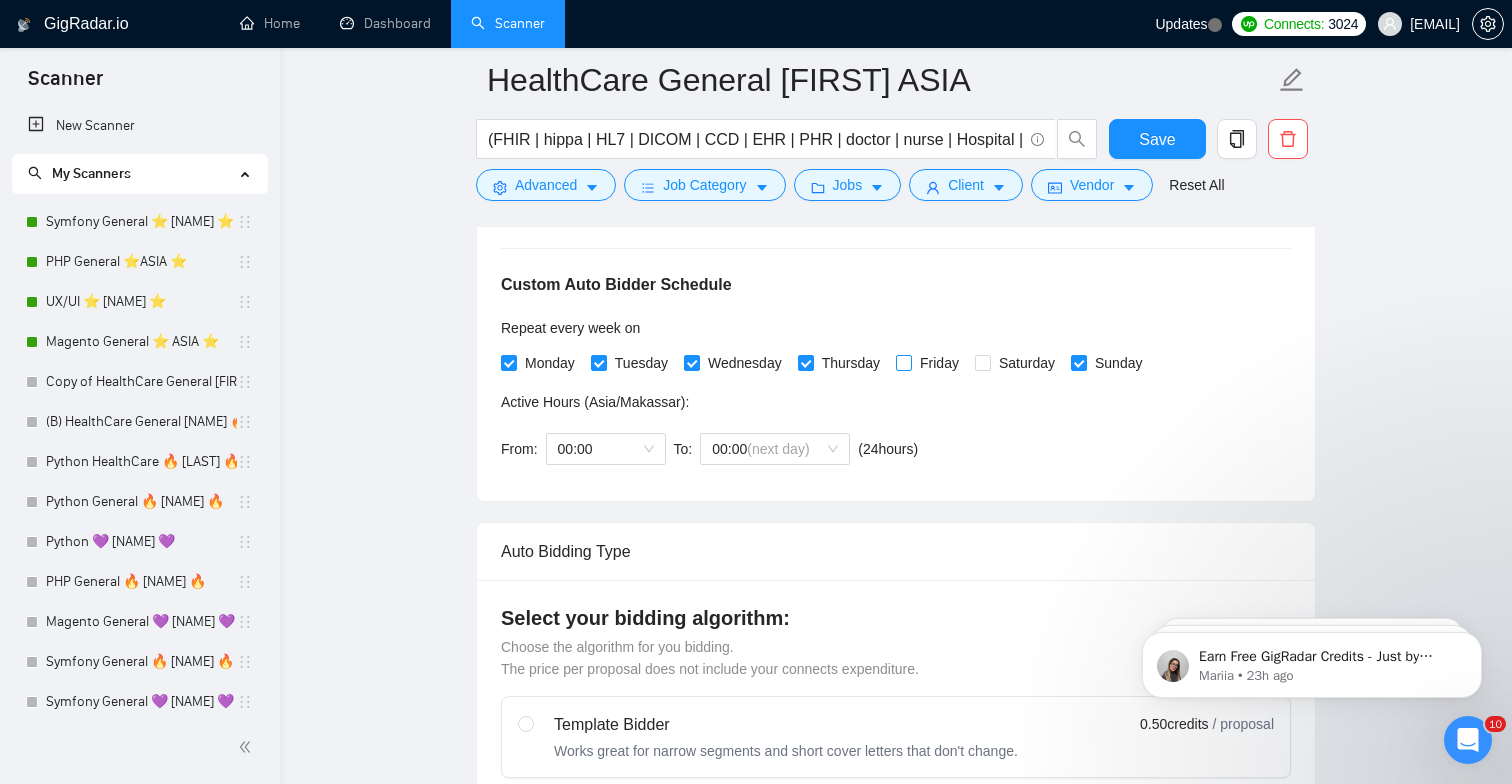 click on "Friday" at bounding box center (903, 362) 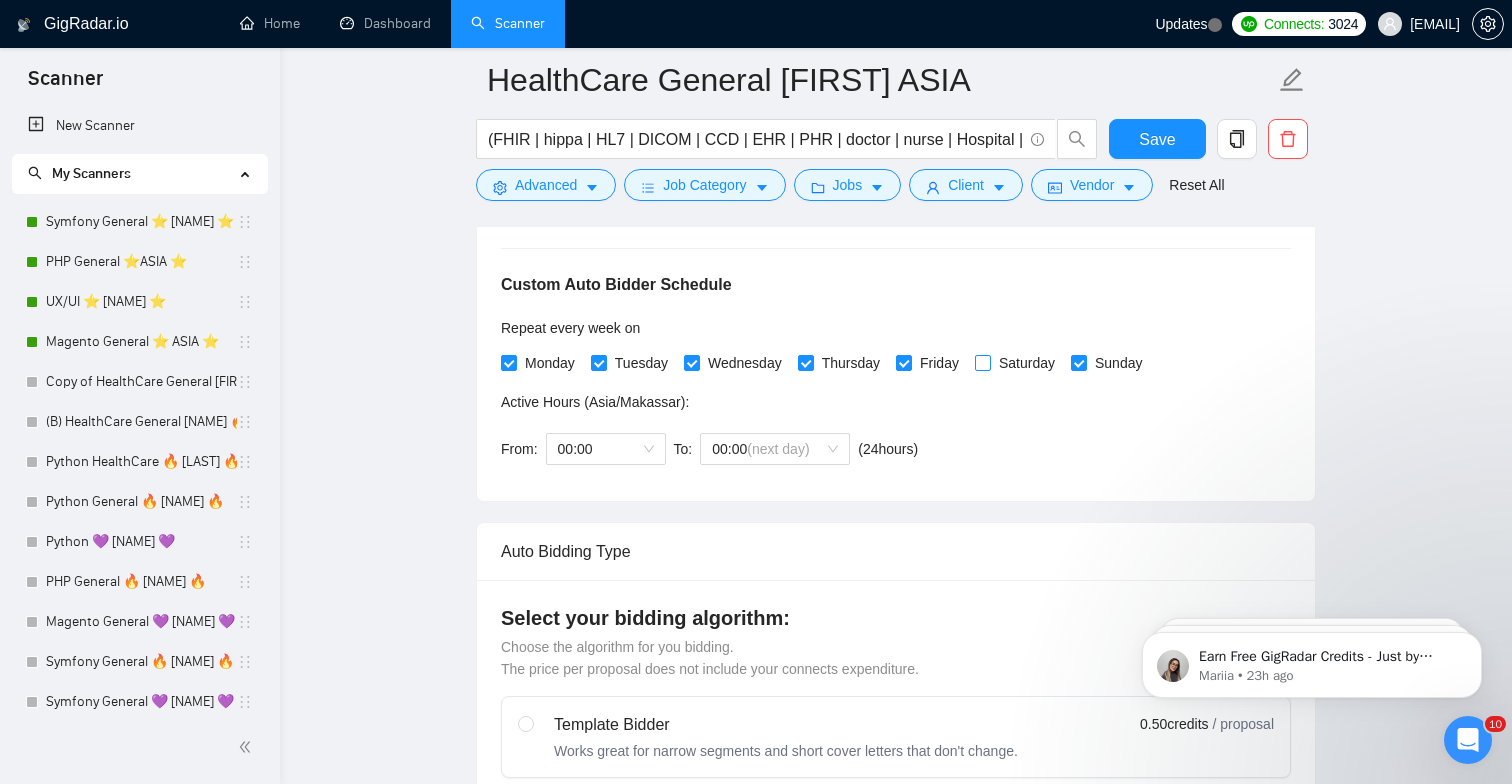 click on "Saturday" at bounding box center (982, 362) 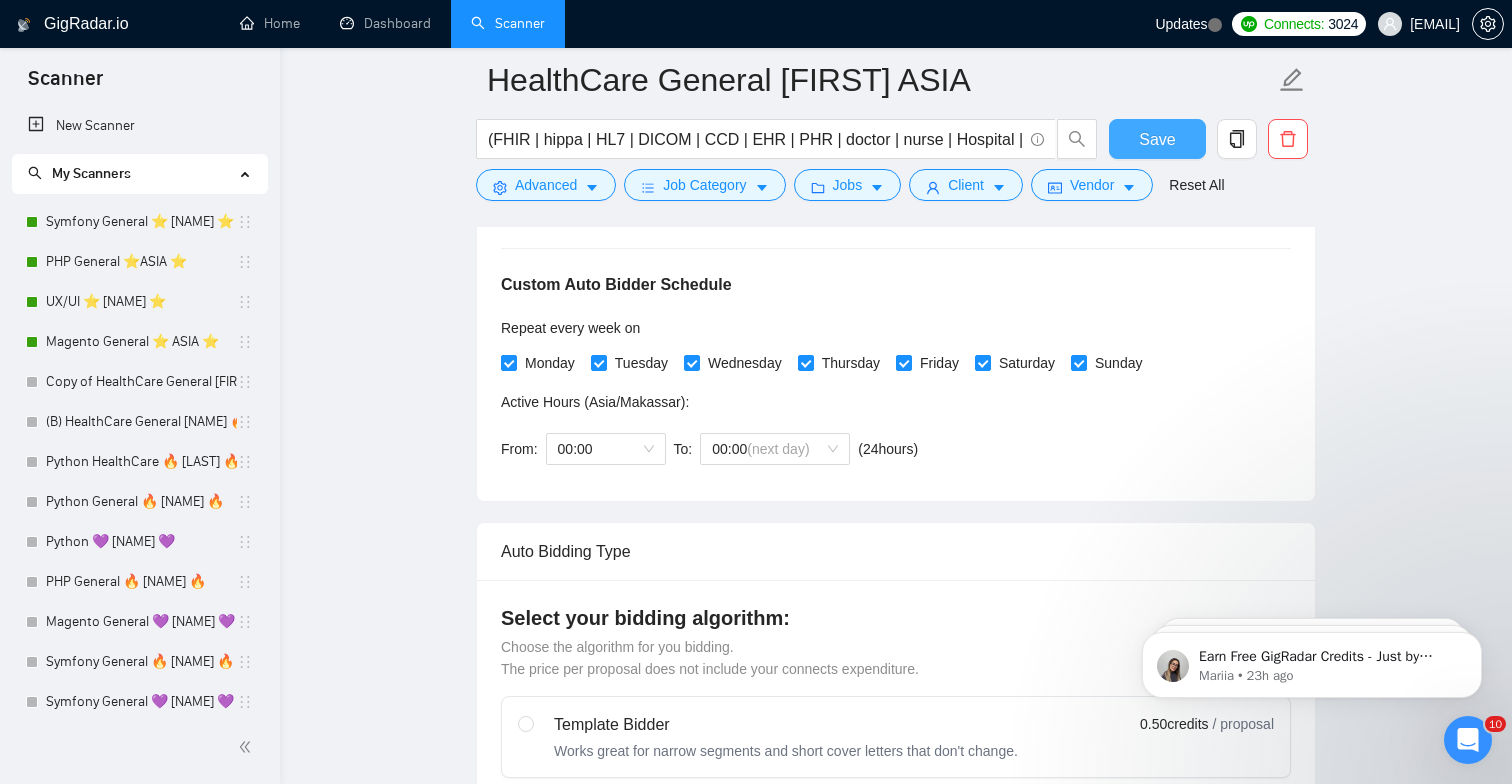 click on "Save" at bounding box center [1157, 139] 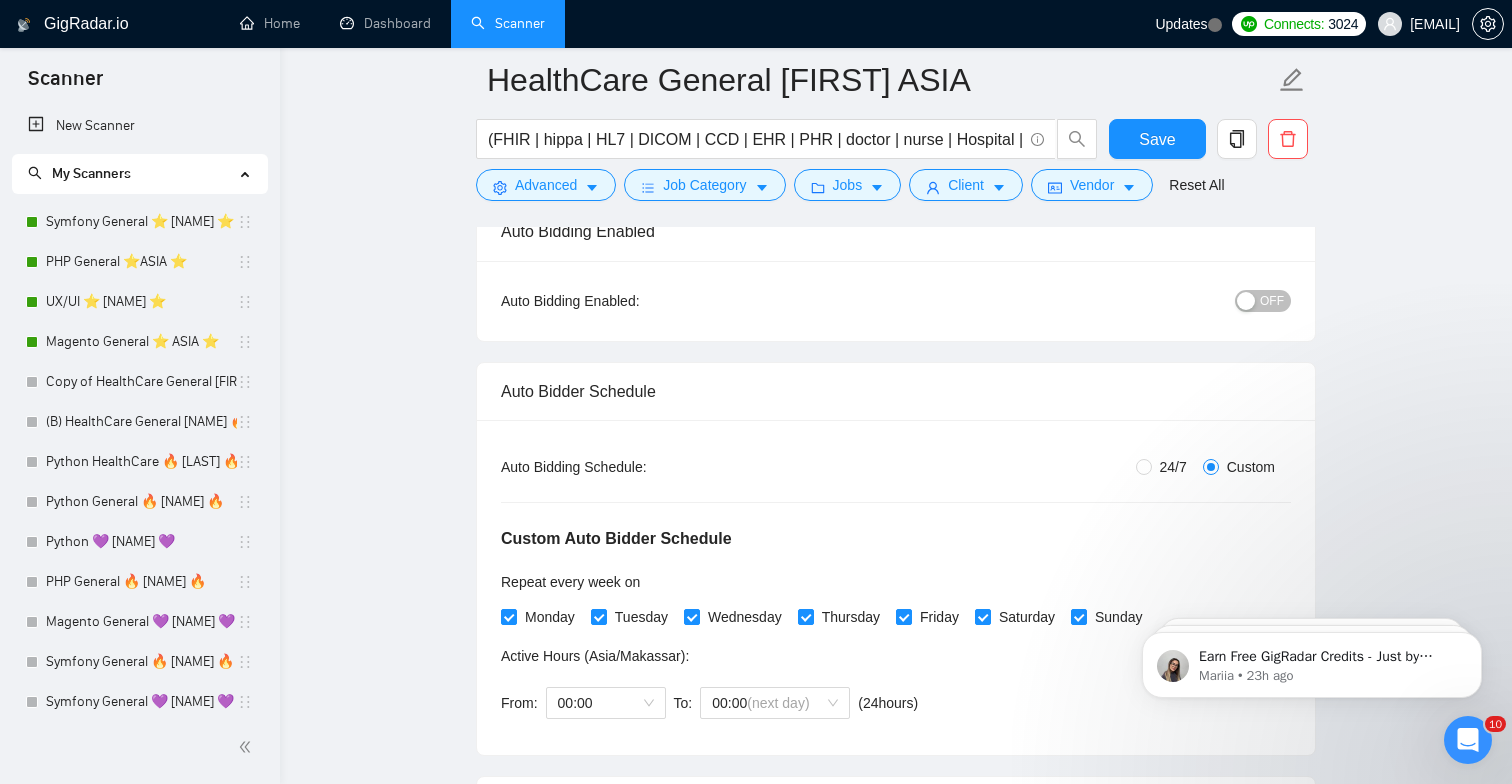 scroll, scrollTop: 20, scrollLeft: 0, axis: vertical 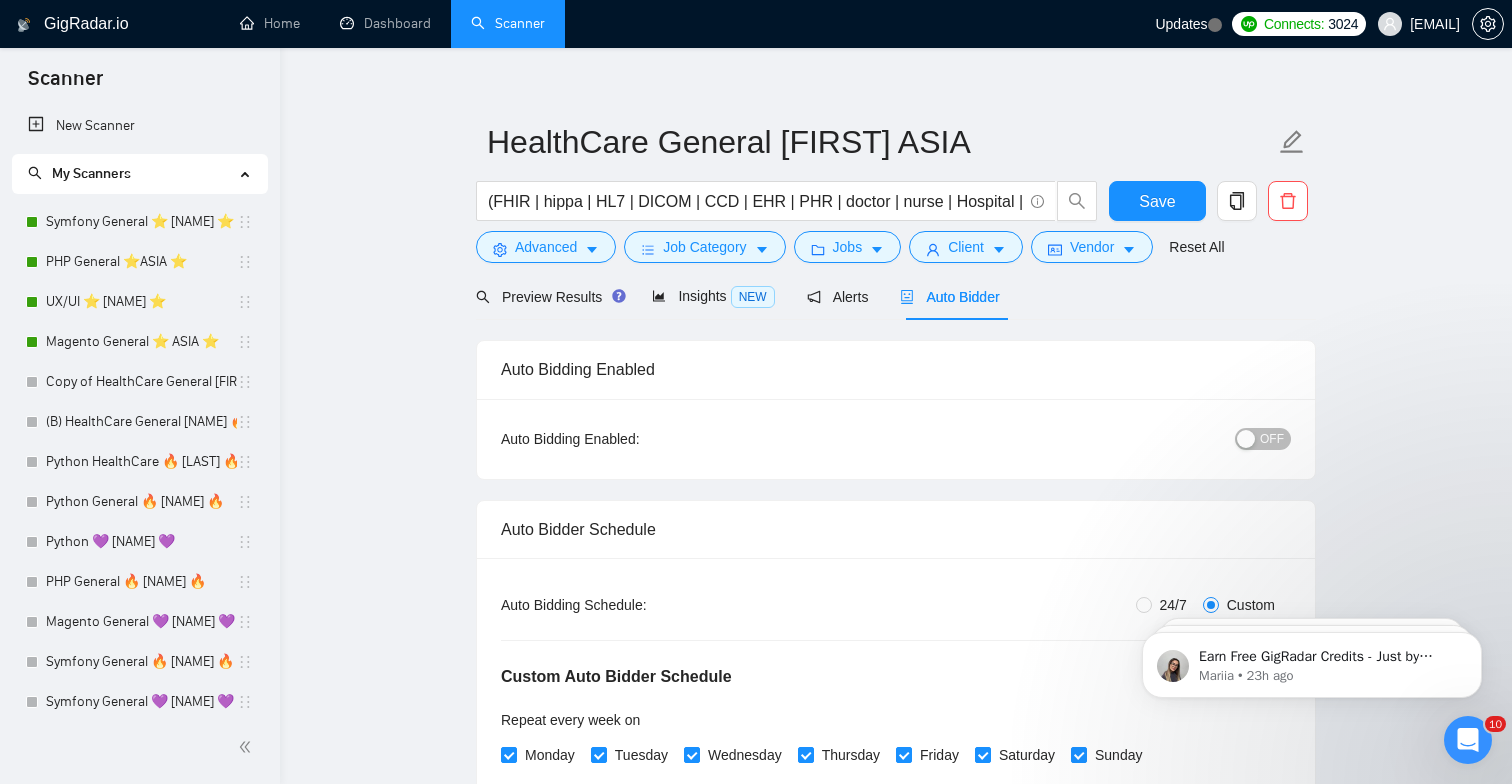 click on "OFF" at bounding box center [1272, 439] 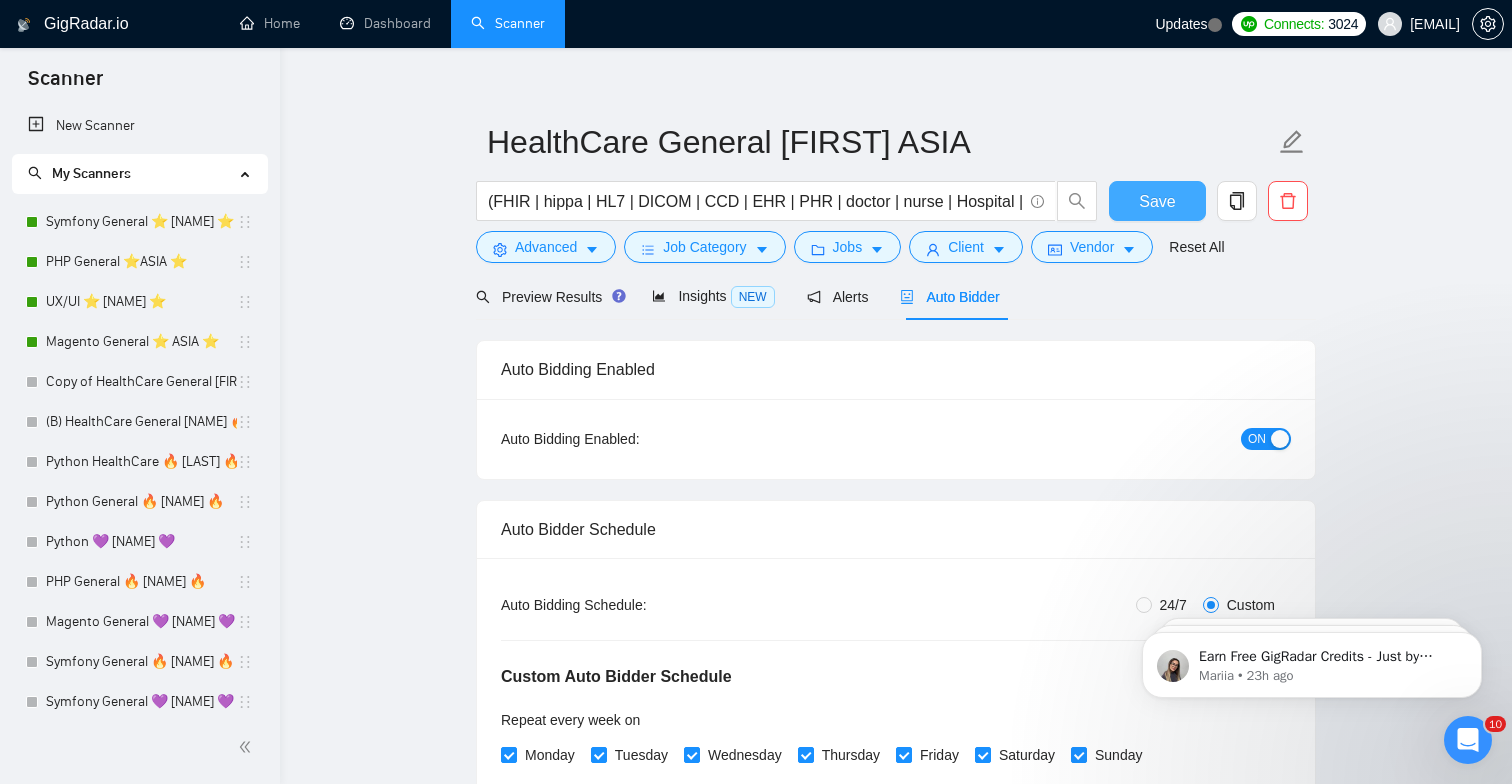 click on "Save" at bounding box center (1157, 201) 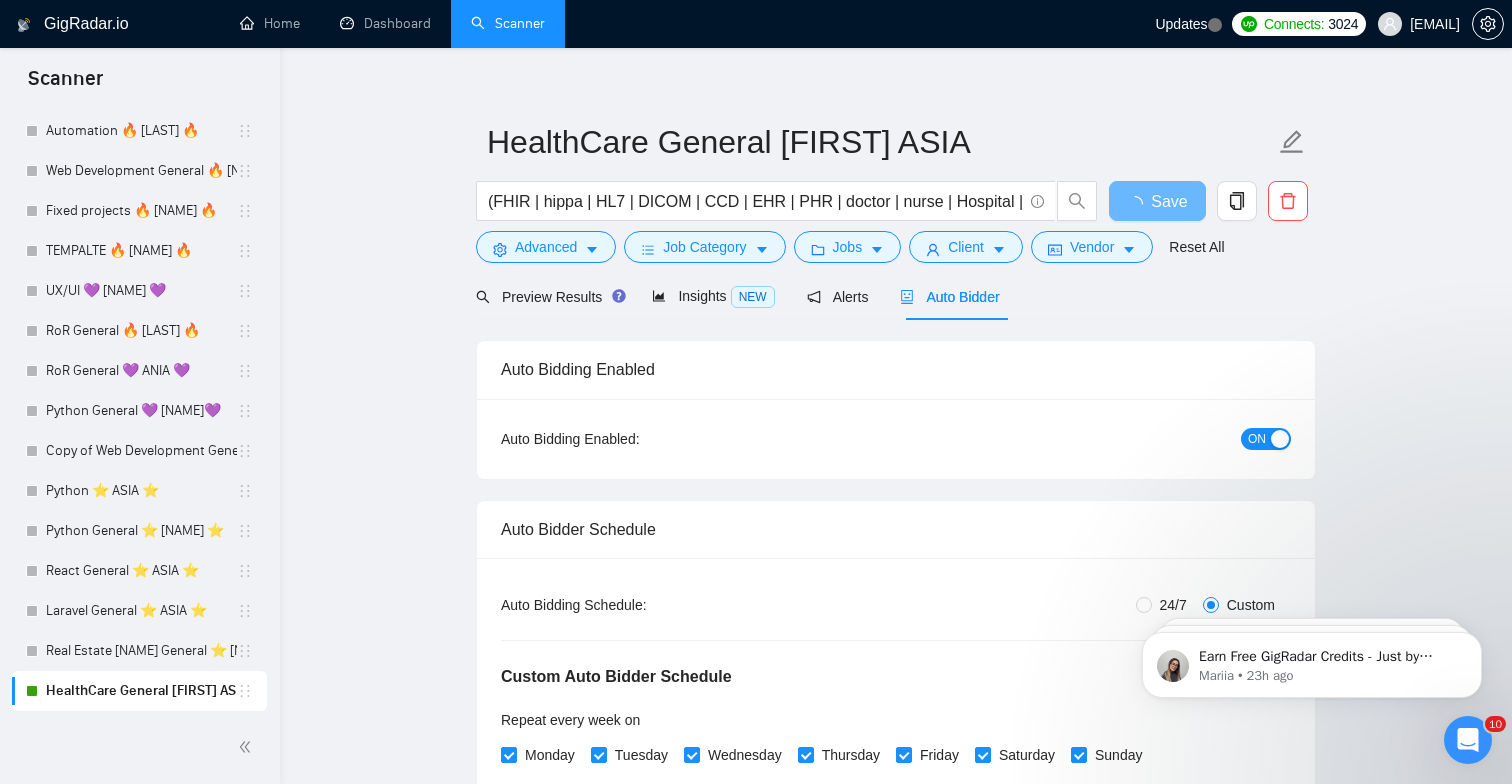 scroll, scrollTop: 1411, scrollLeft: 0, axis: vertical 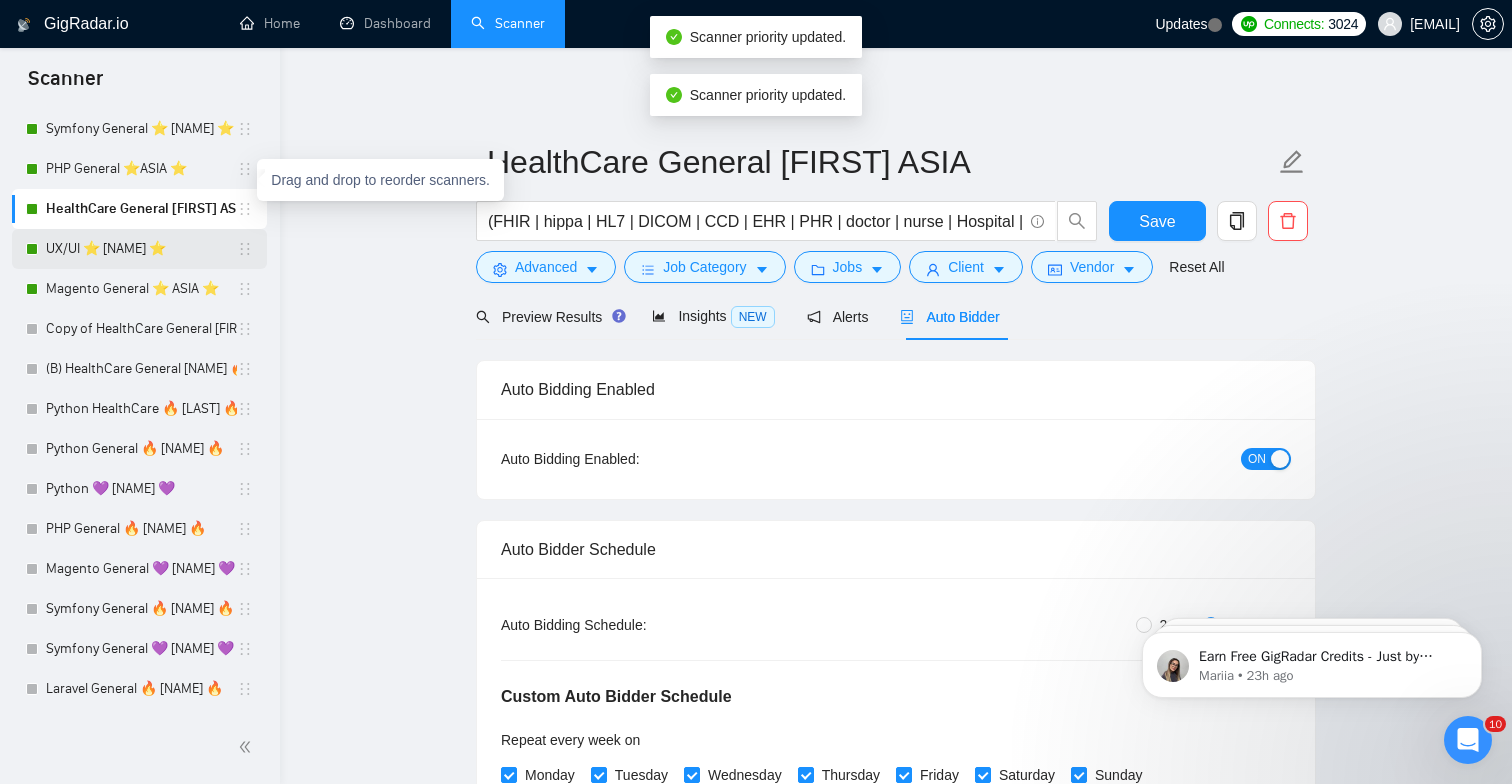 click on "UX/UI ⭐️ [NAME] ⭐️" at bounding box center [141, 249] 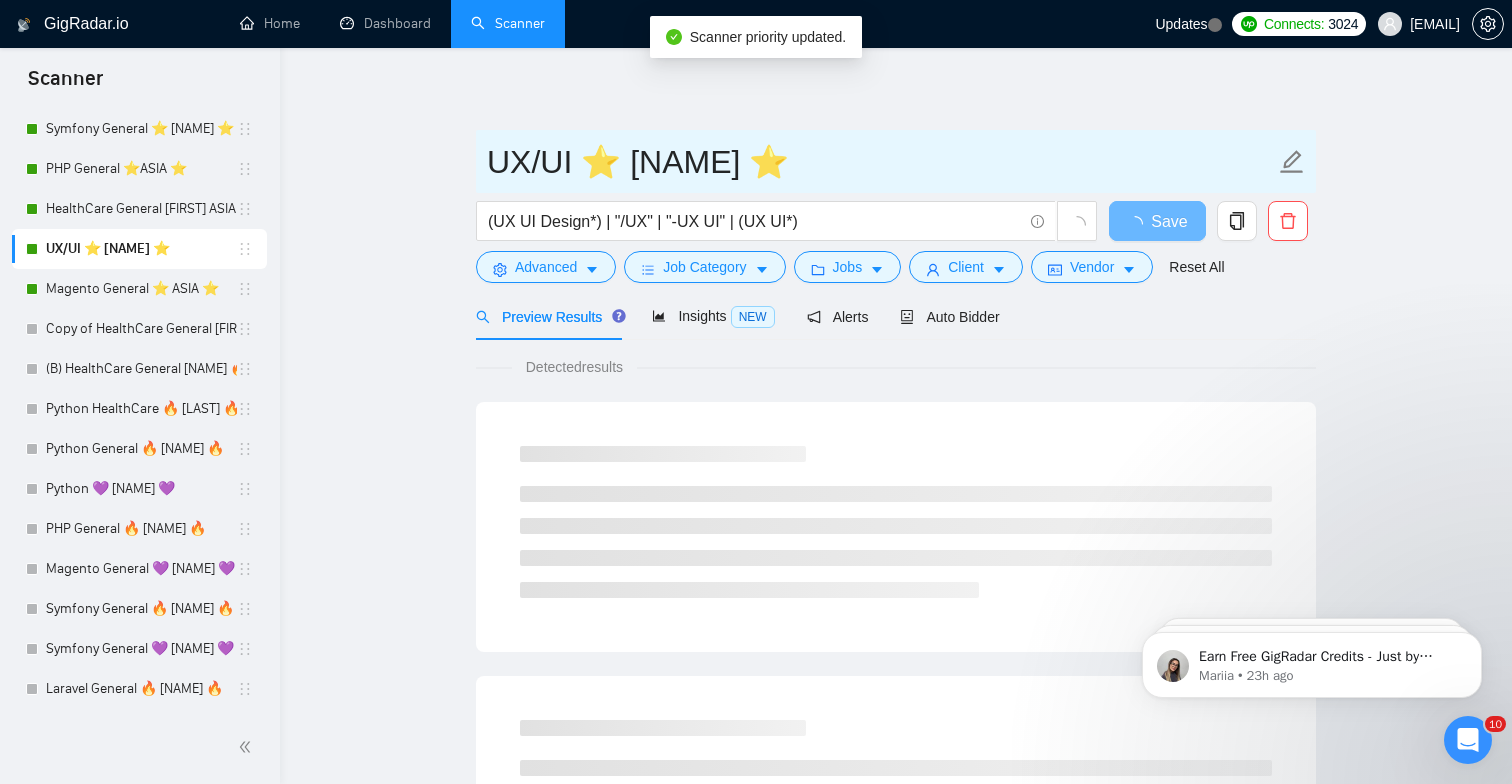 drag, startPoint x: 606, startPoint y: 166, endPoint x: 578, endPoint y: 166, distance: 28 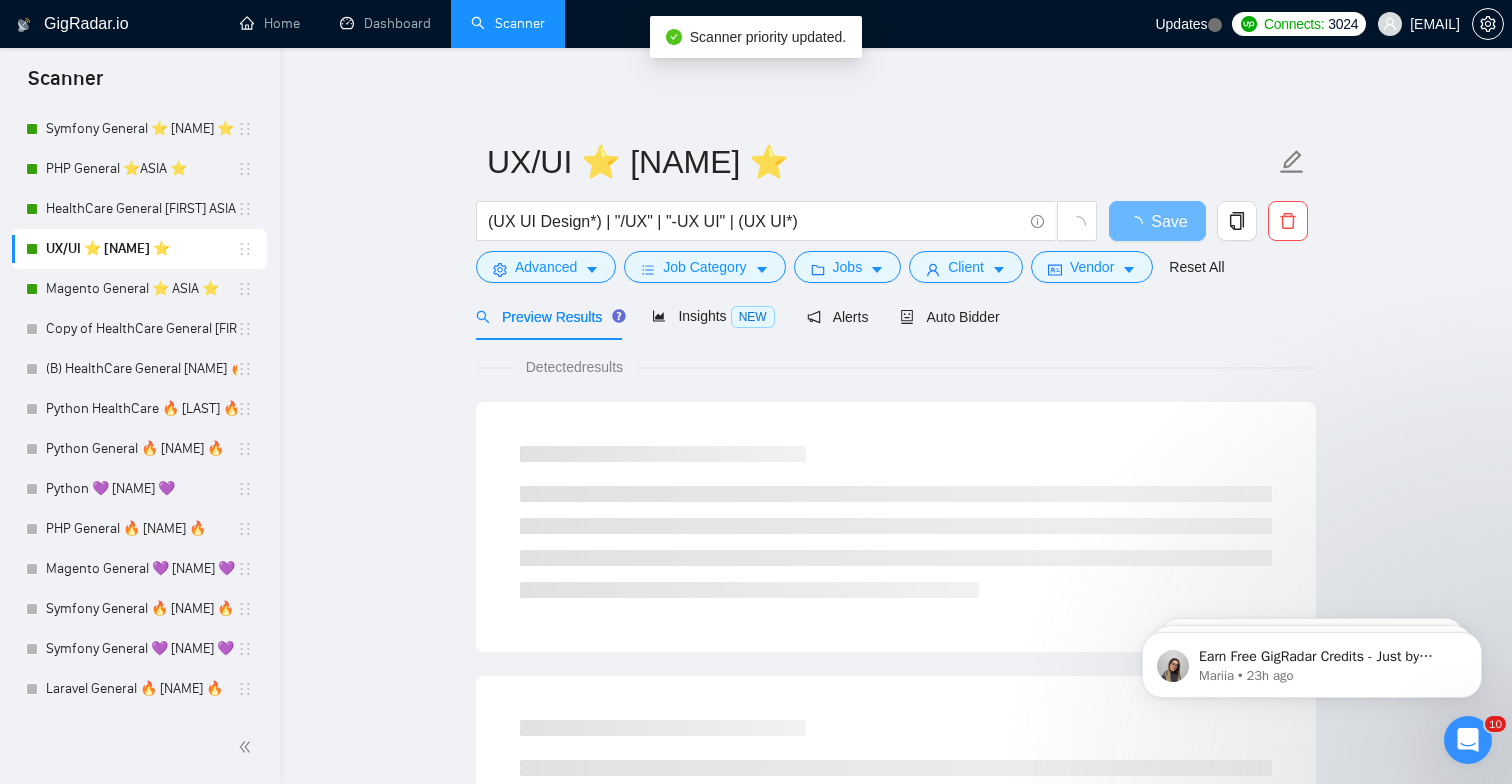click on "UX/UI ⭐️ [NAME] ⭐️ (UX UI Design*) | "/UX" | "-UX UI" | (UX UI*) Save Advanced   Job Category   Jobs   Client   Vendor   Reset All Preview Results Insights NEW Alerts Auto Bidder Detected   results" at bounding box center (896, 914) 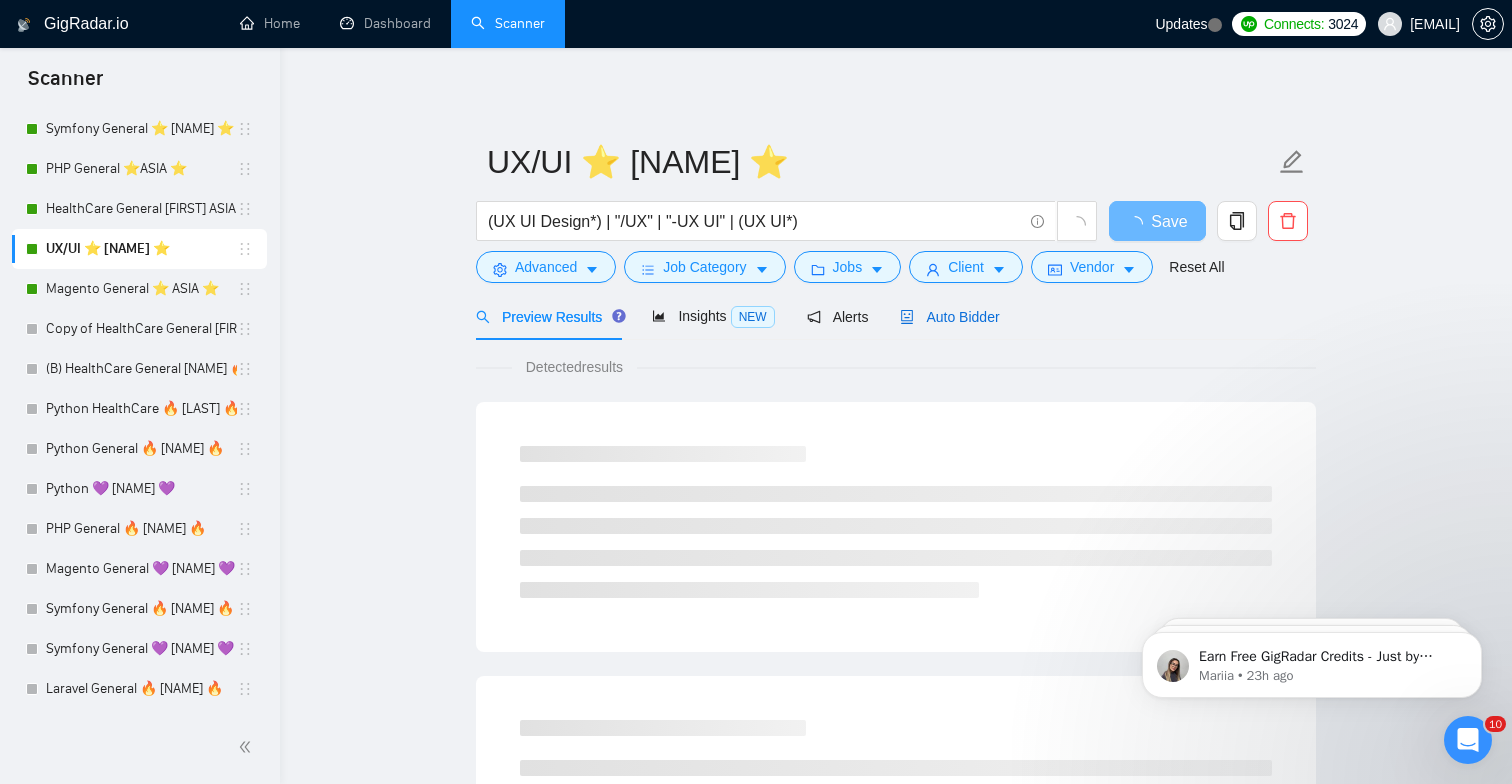 click on "Auto Bidder" at bounding box center (949, 317) 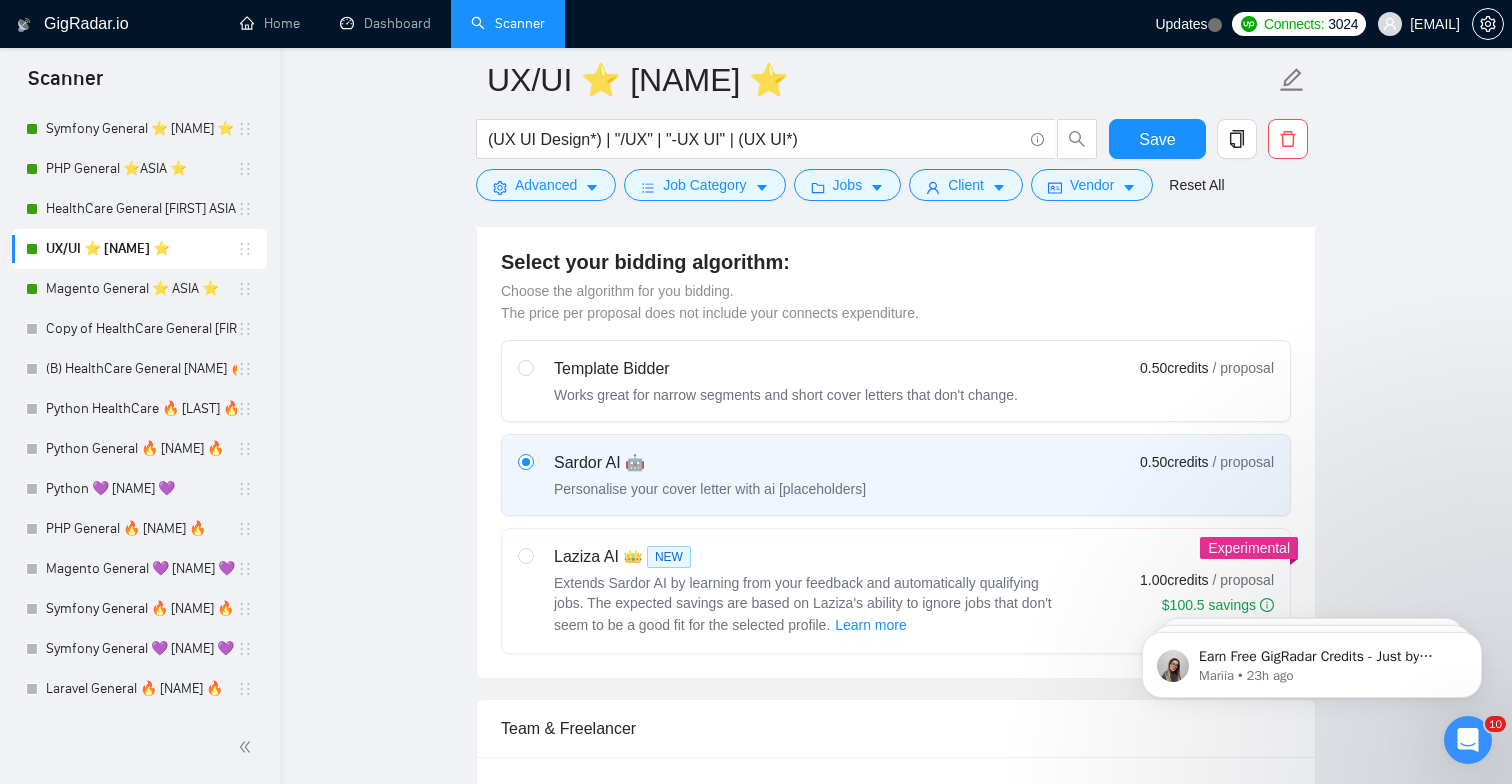 scroll, scrollTop: 255, scrollLeft: 0, axis: vertical 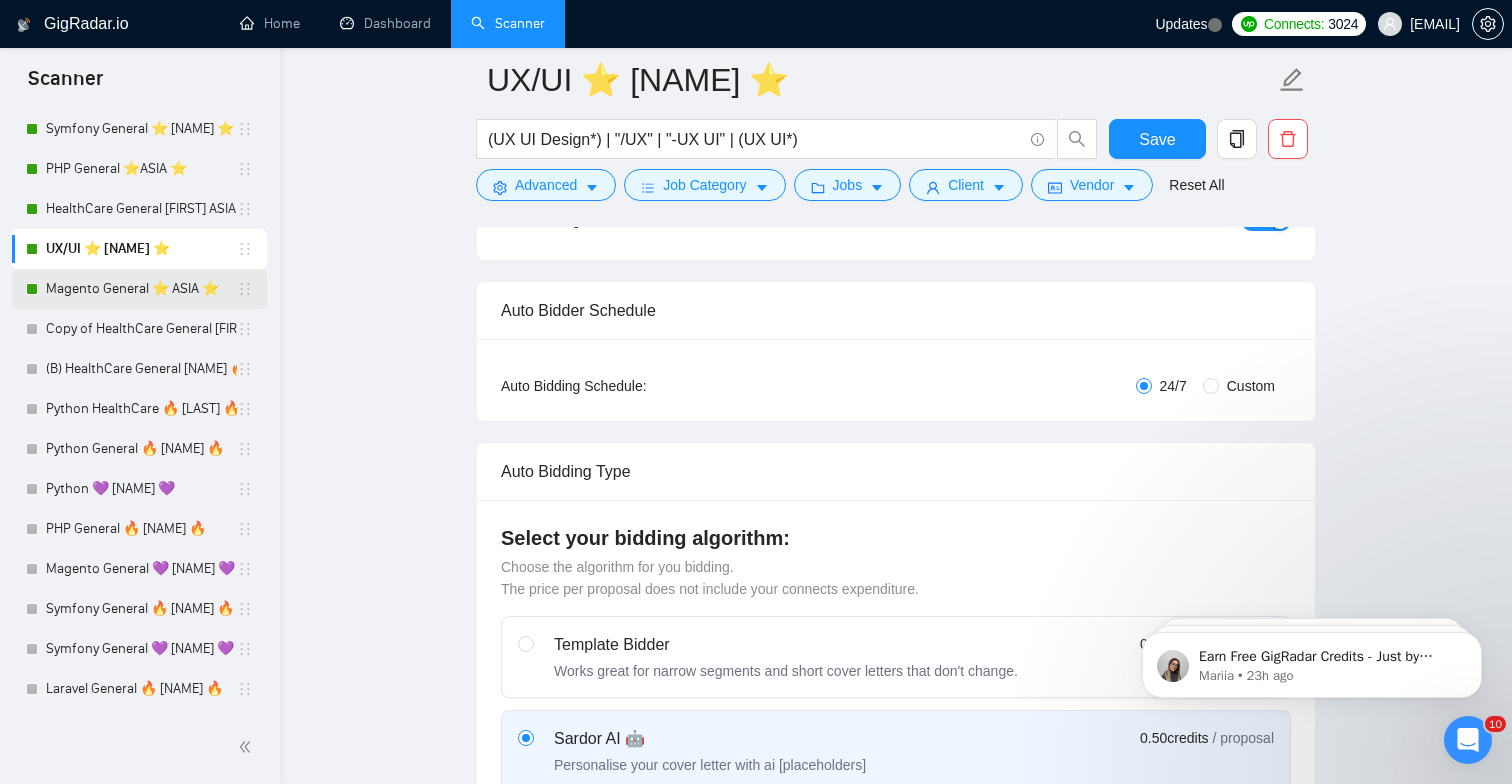 click on "Magento General ⭐️  ASIA ⭐️" at bounding box center [141, 289] 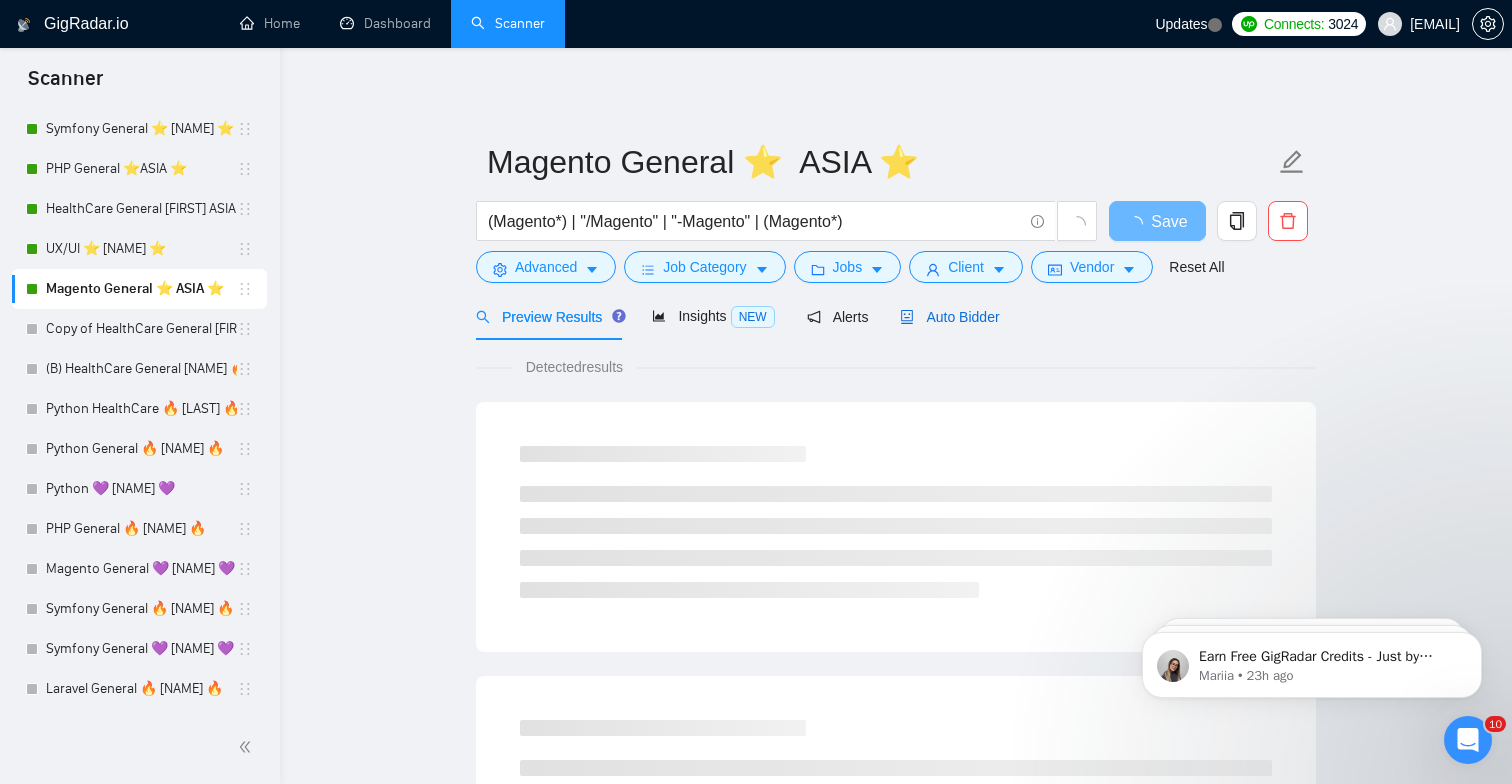 click on "Auto Bidder" at bounding box center [949, 317] 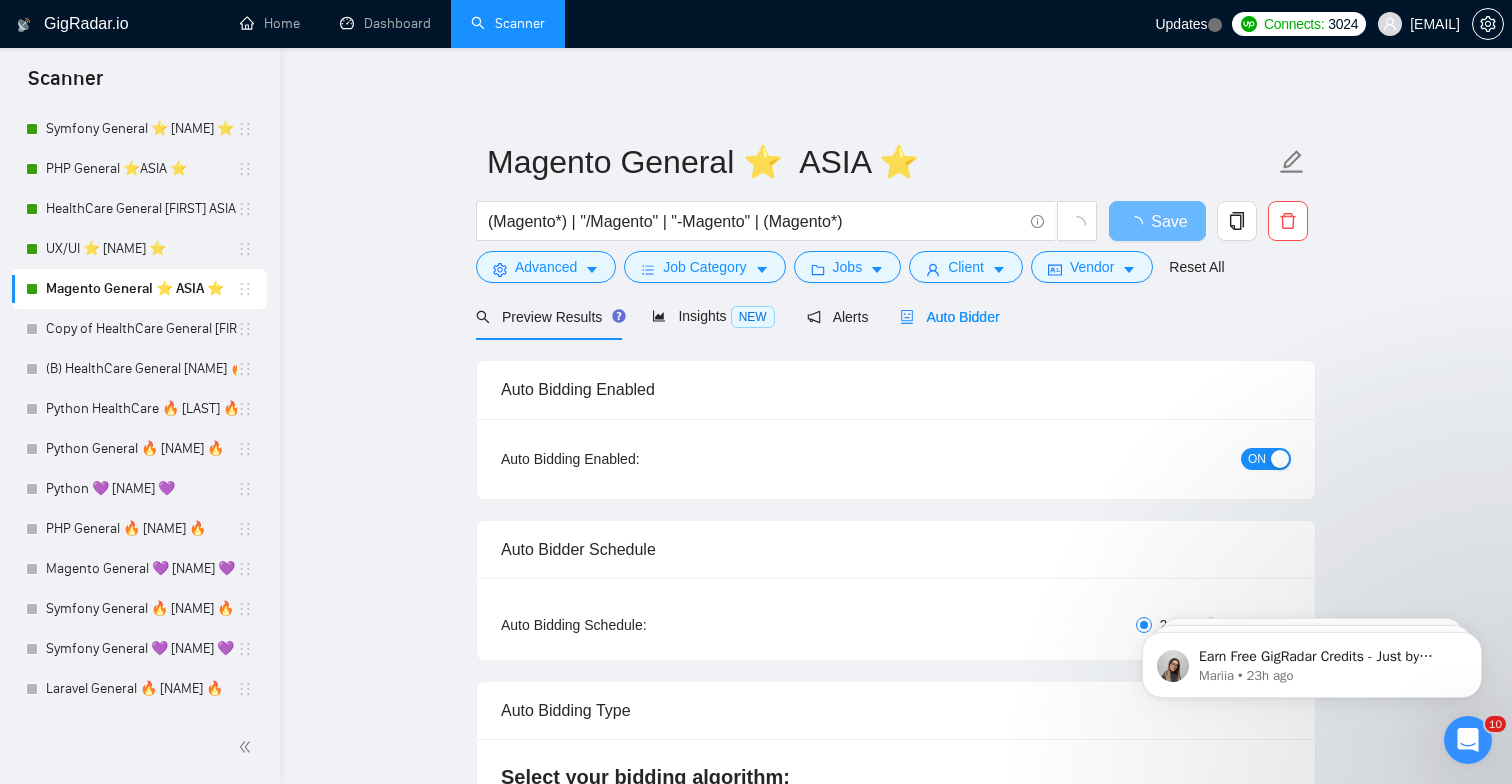 type 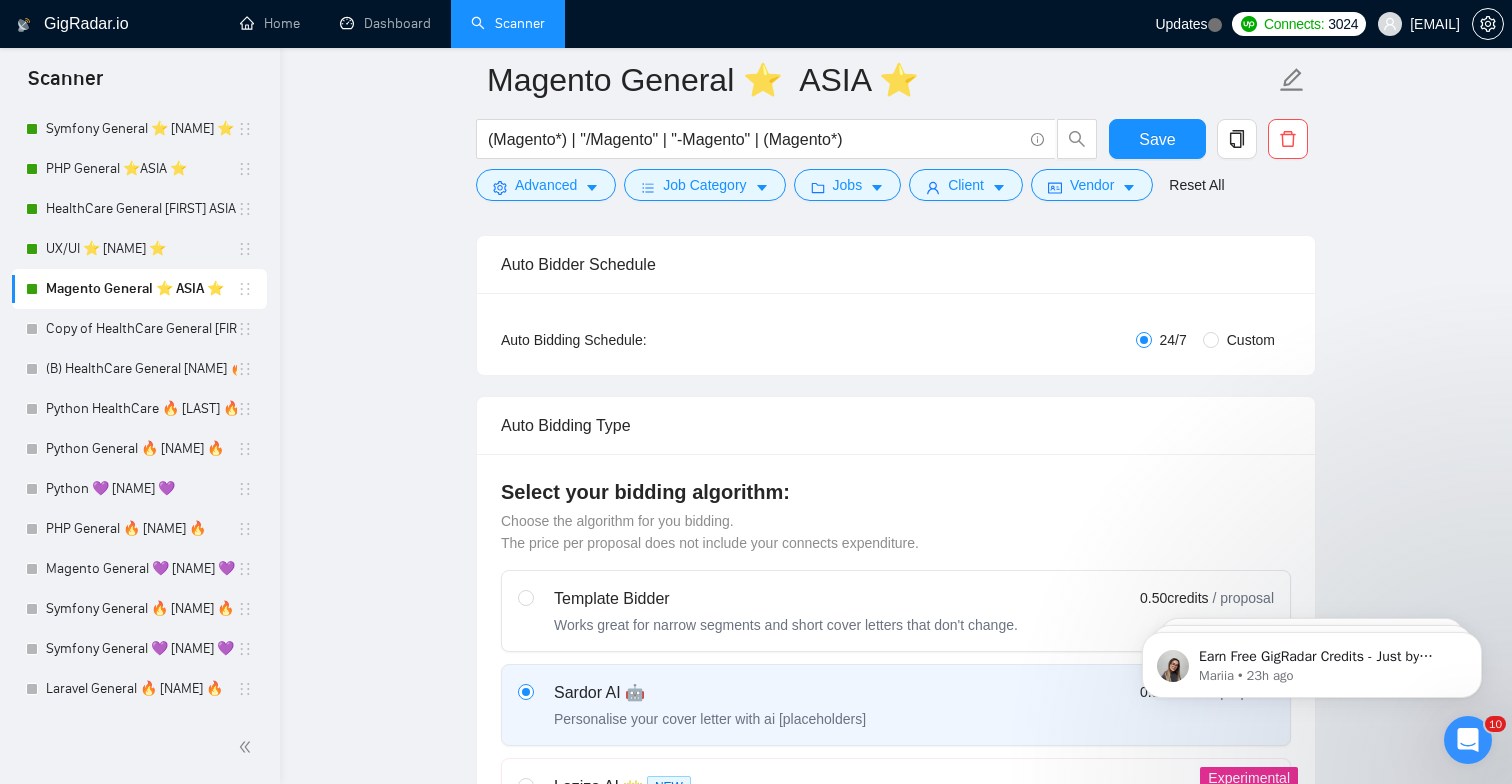 scroll, scrollTop: 297, scrollLeft: 0, axis: vertical 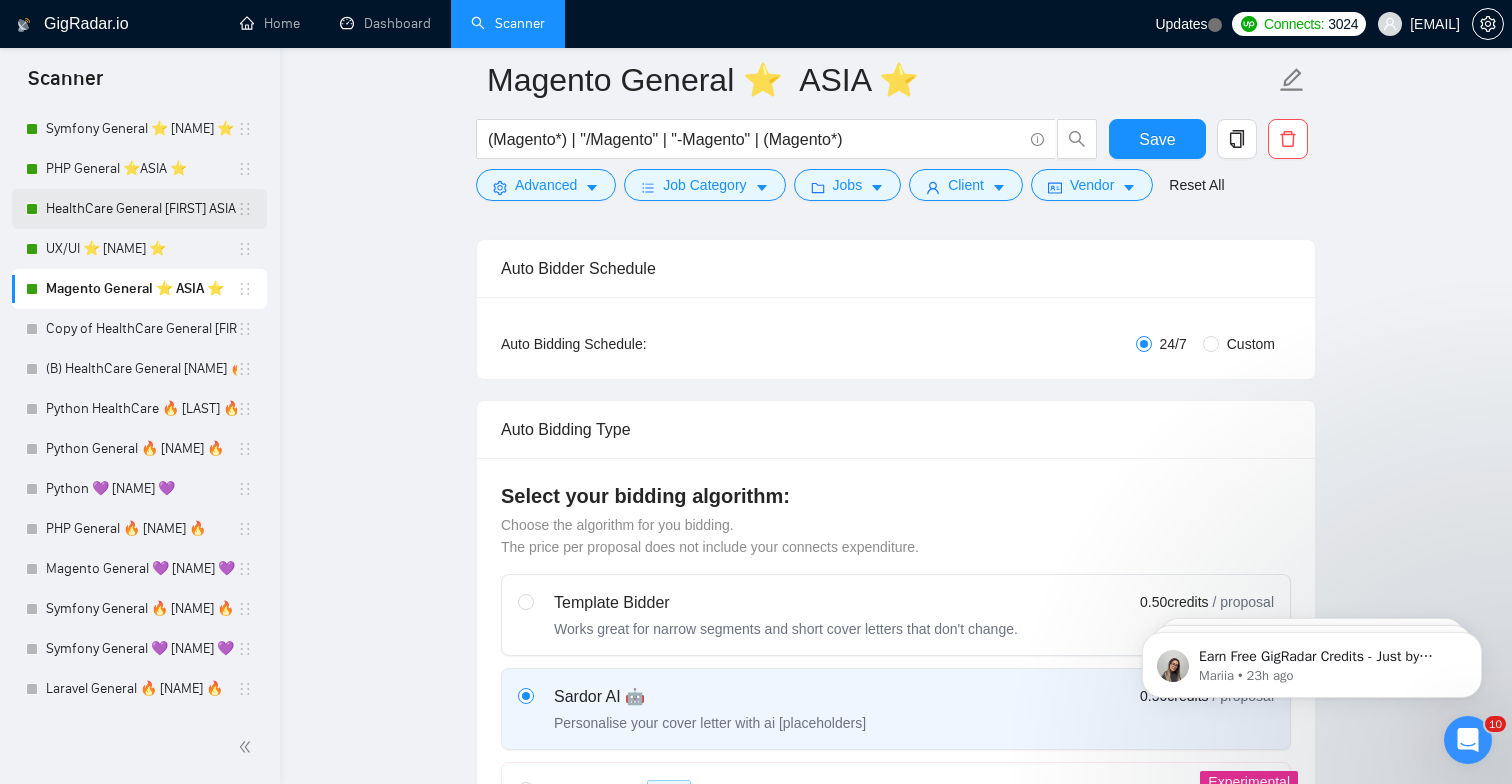 click on "HealthCare General [FIRST] ASIA" at bounding box center [141, 209] 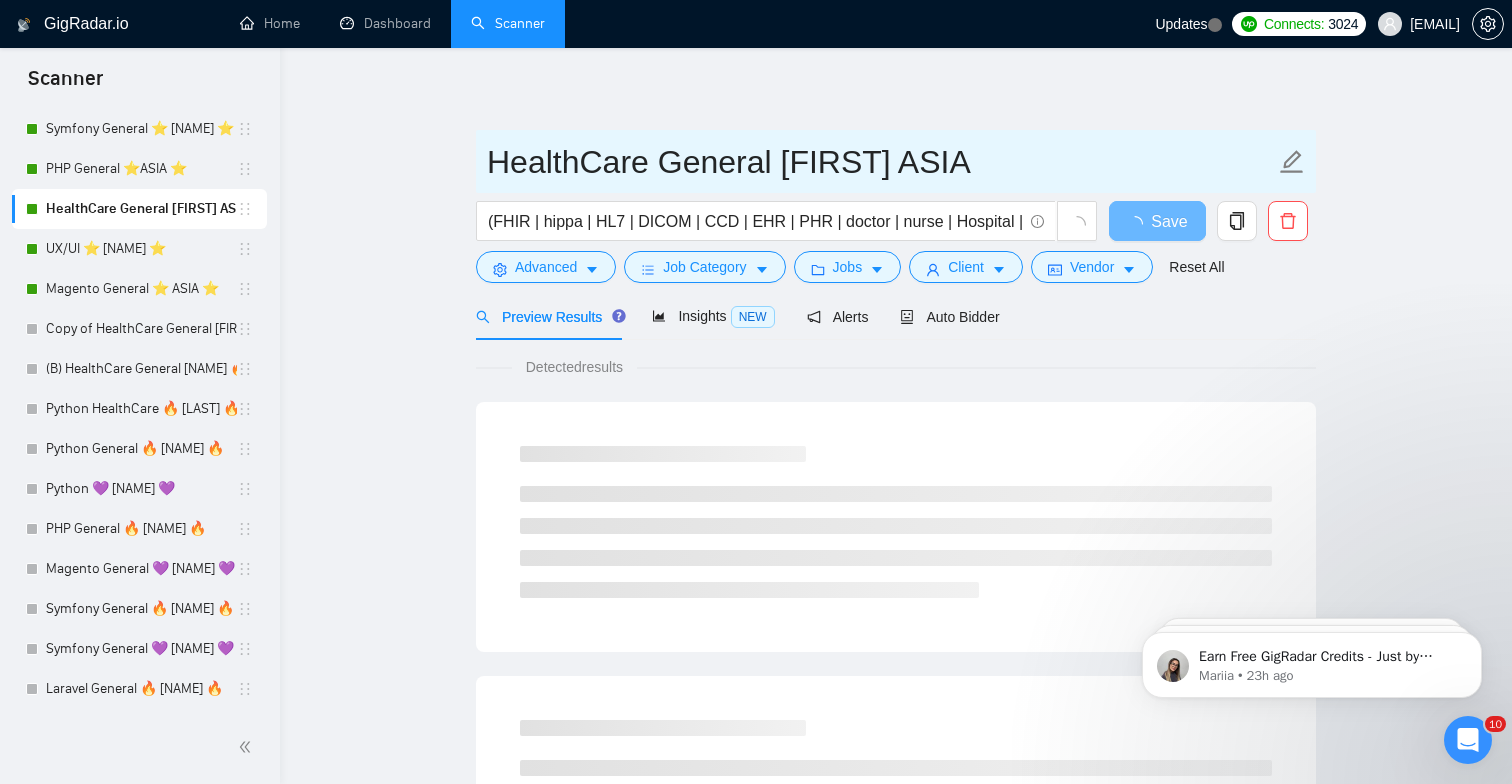 click on "HealthCare General [FIRST] ASIA" at bounding box center (881, 162) 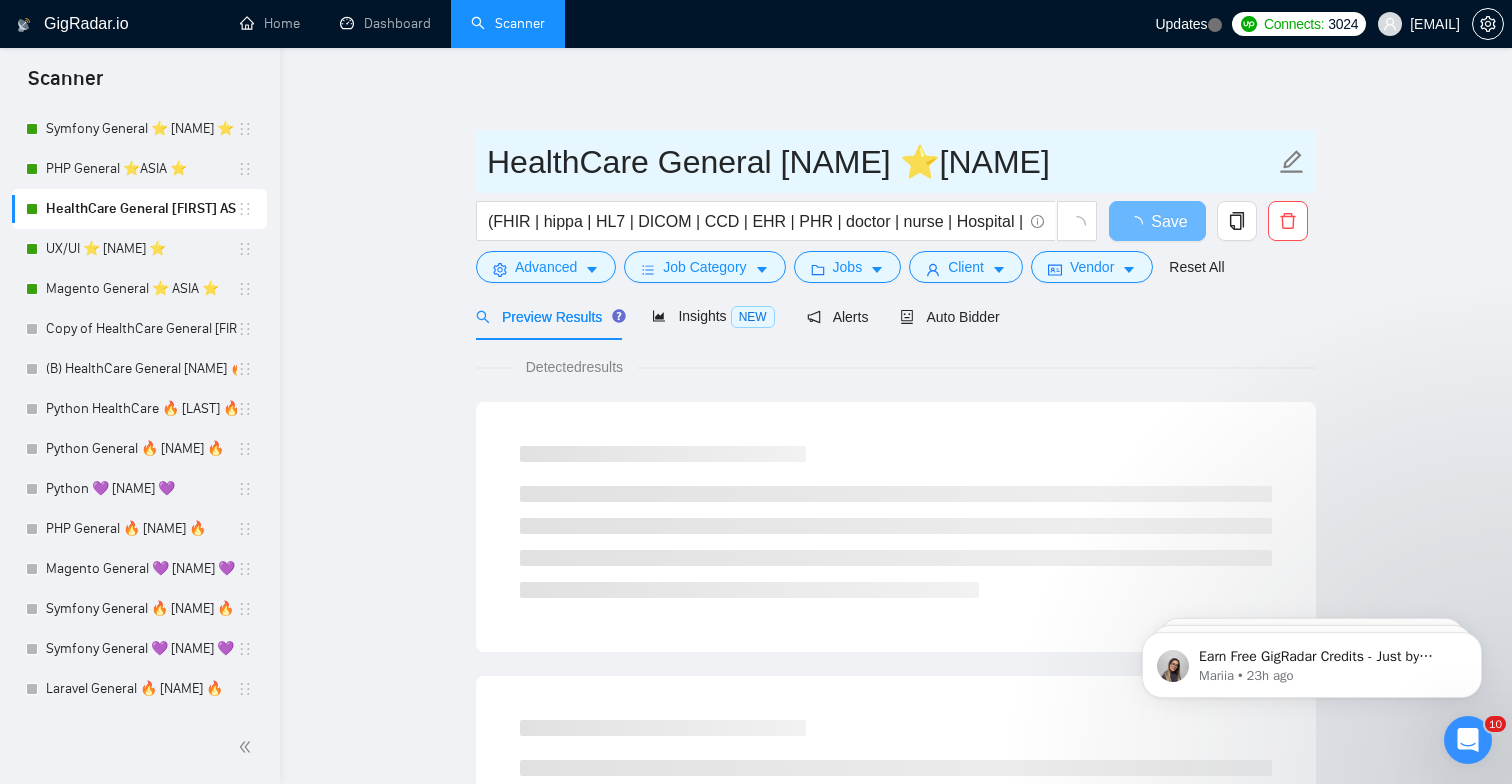 click on "HealthCare General [NAME] ⭐️[NAME]" at bounding box center [881, 162] 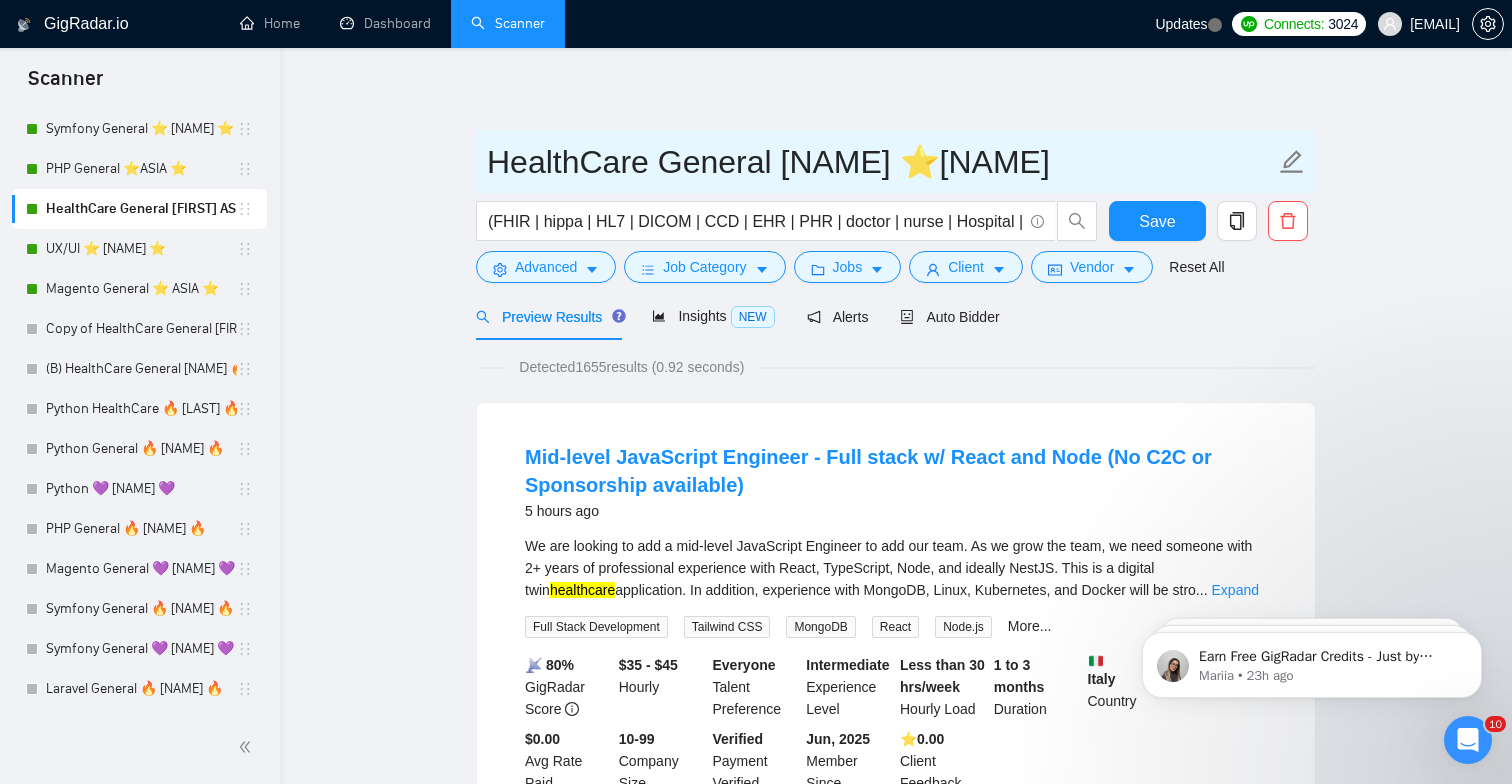 paste on "⭐️" 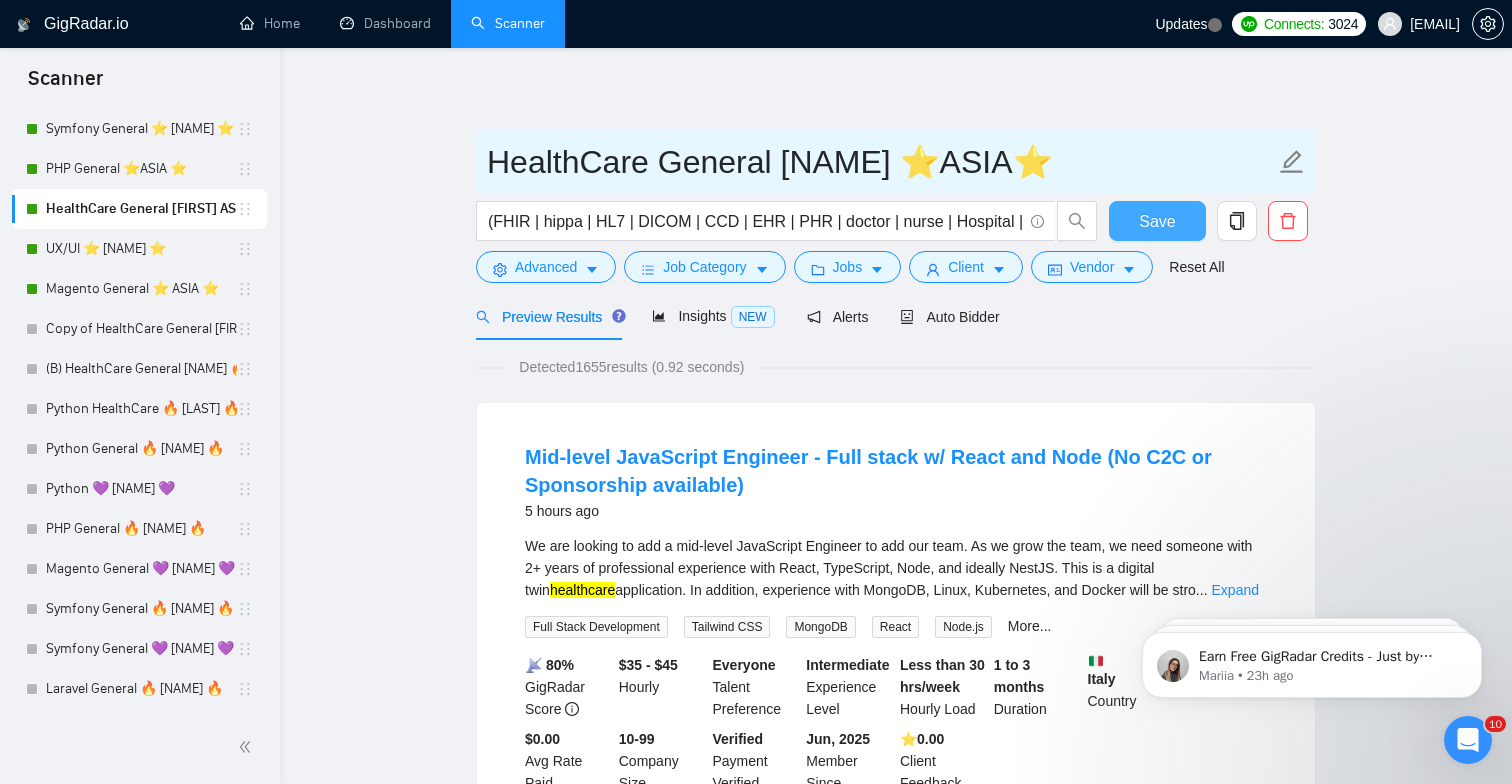 type on "HealthCare General [NAME] ⭐️ASIA⭐️" 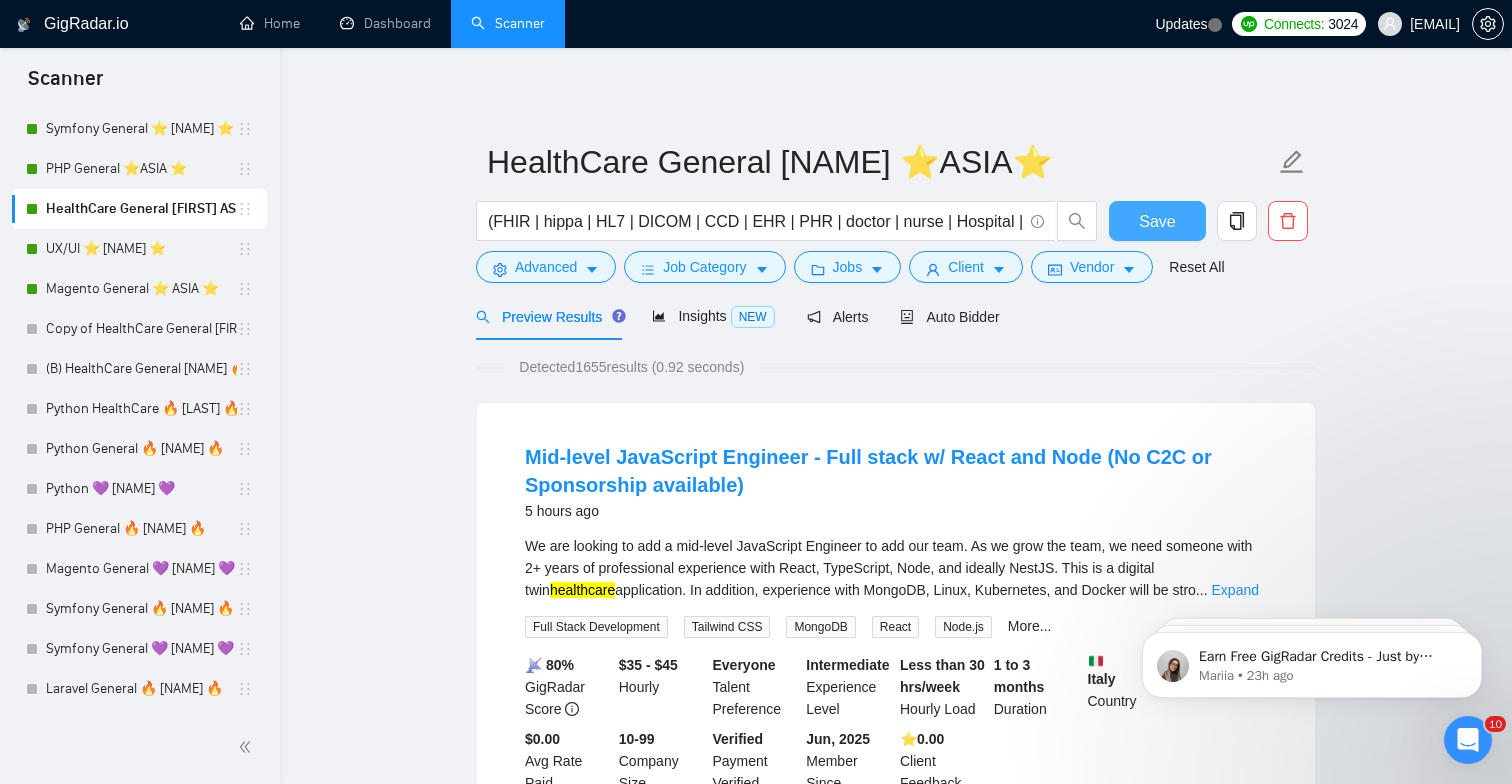 click on "Save" at bounding box center (1157, 221) 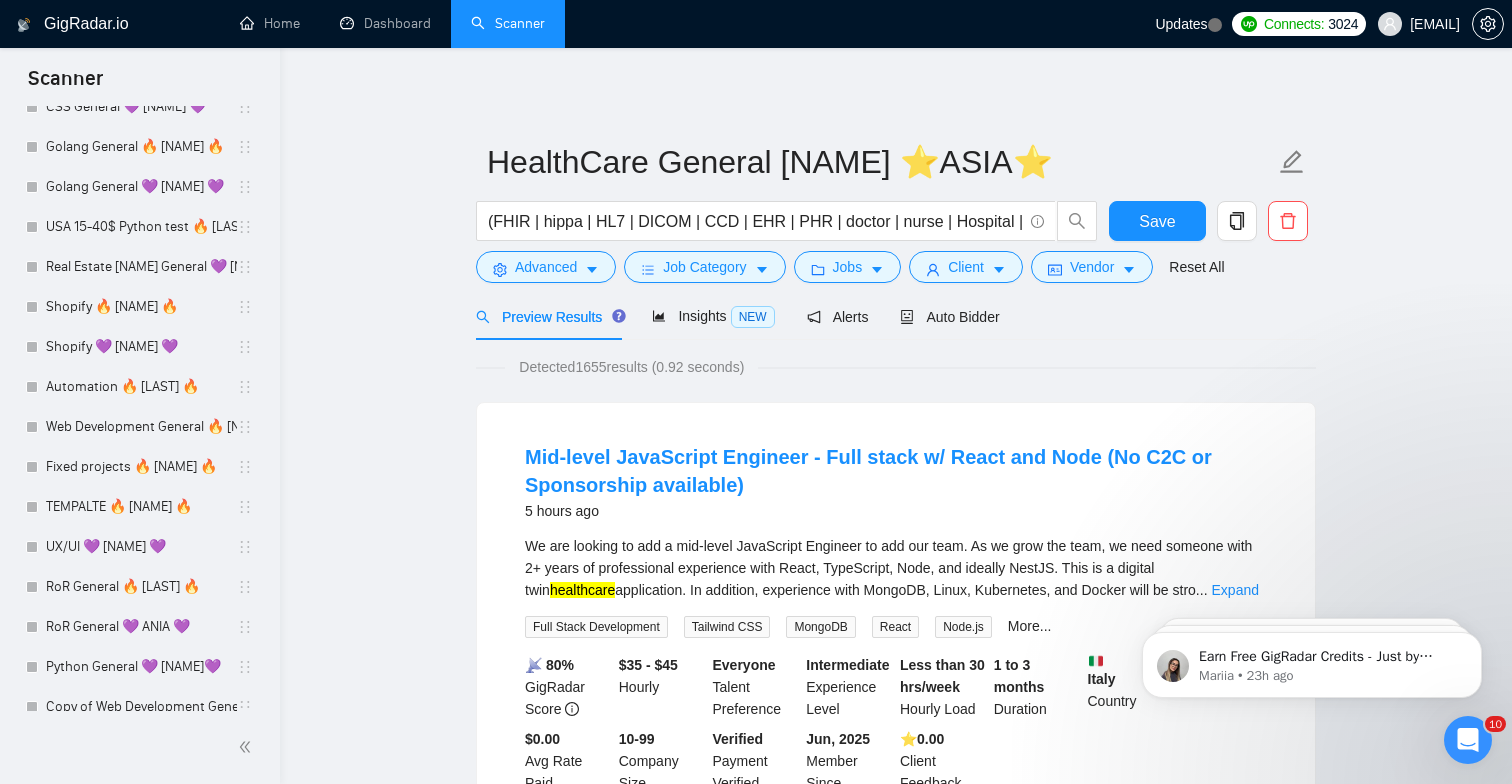 scroll, scrollTop: 1200, scrollLeft: 0, axis: vertical 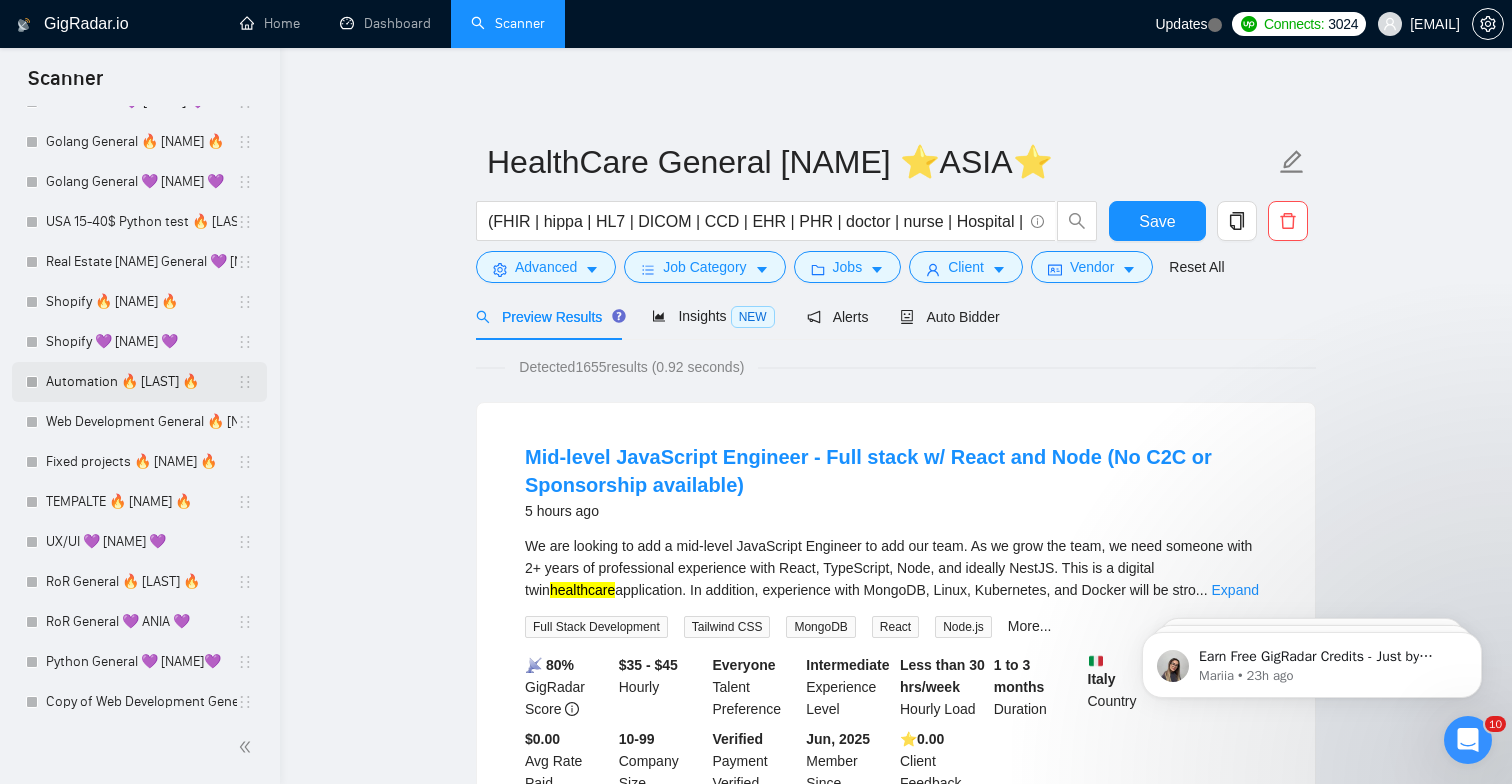 click on "Automation 🔥 [LAST] 🔥" at bounding box center [141, 382] 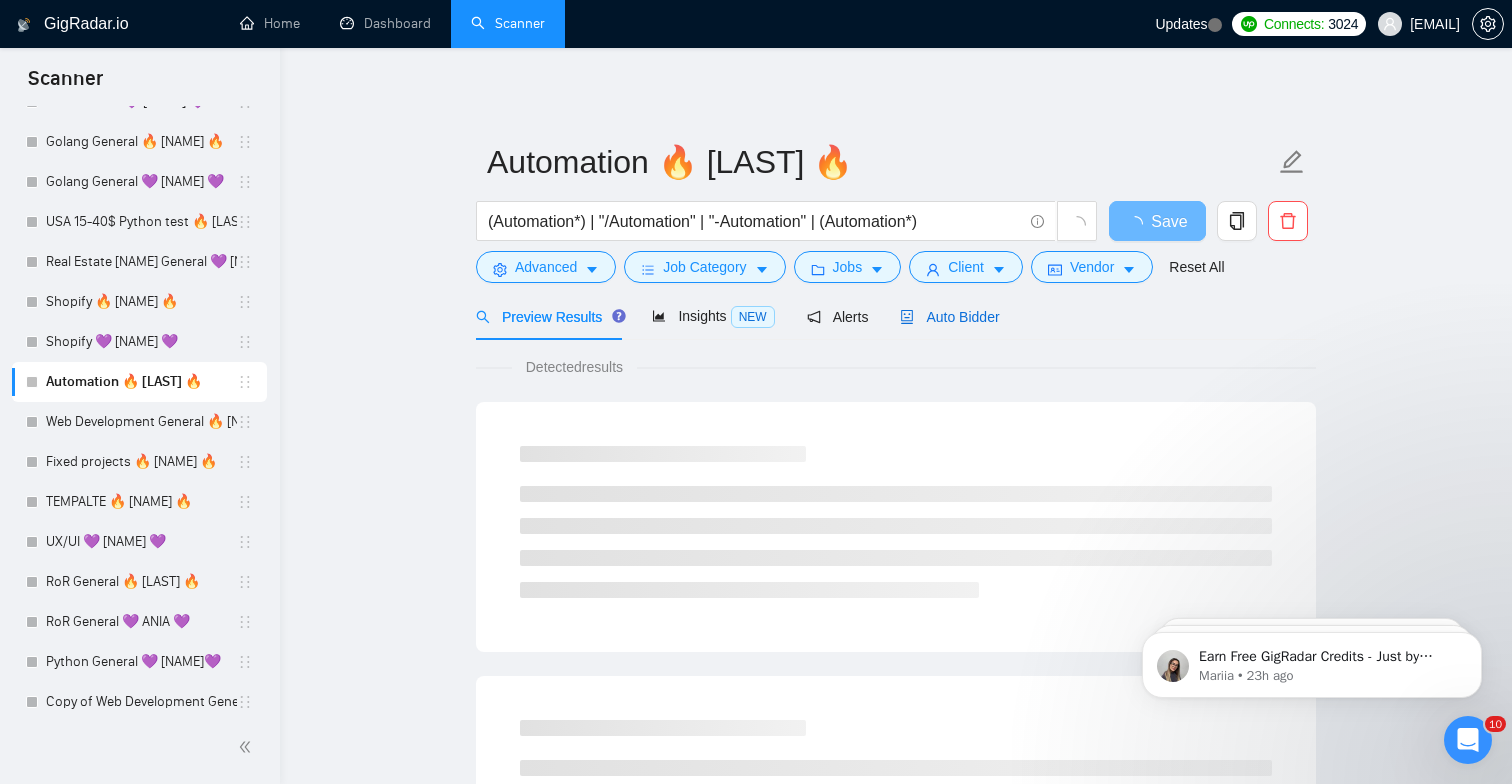click on "Auto Bidder" at bounding box center [949, 317] 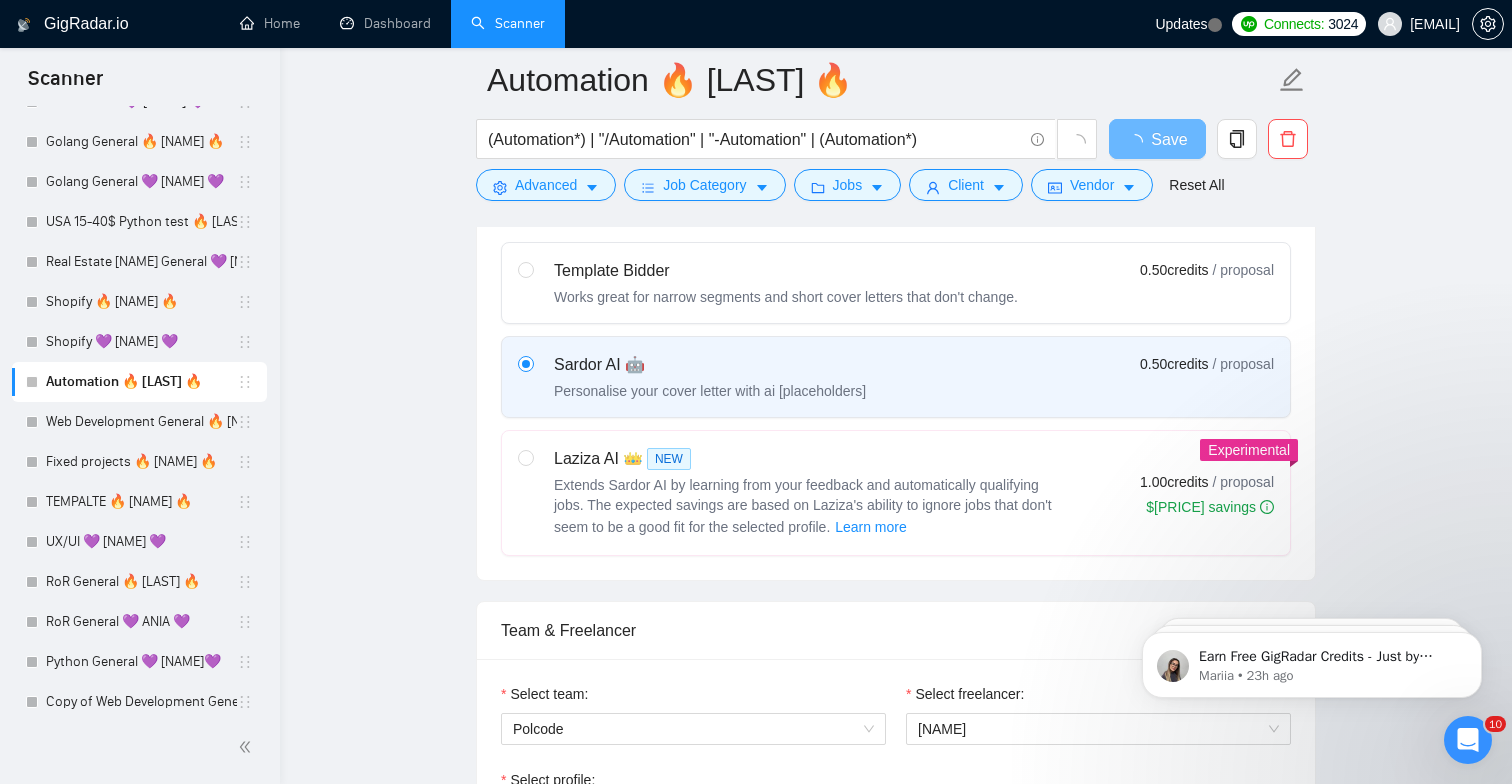 type 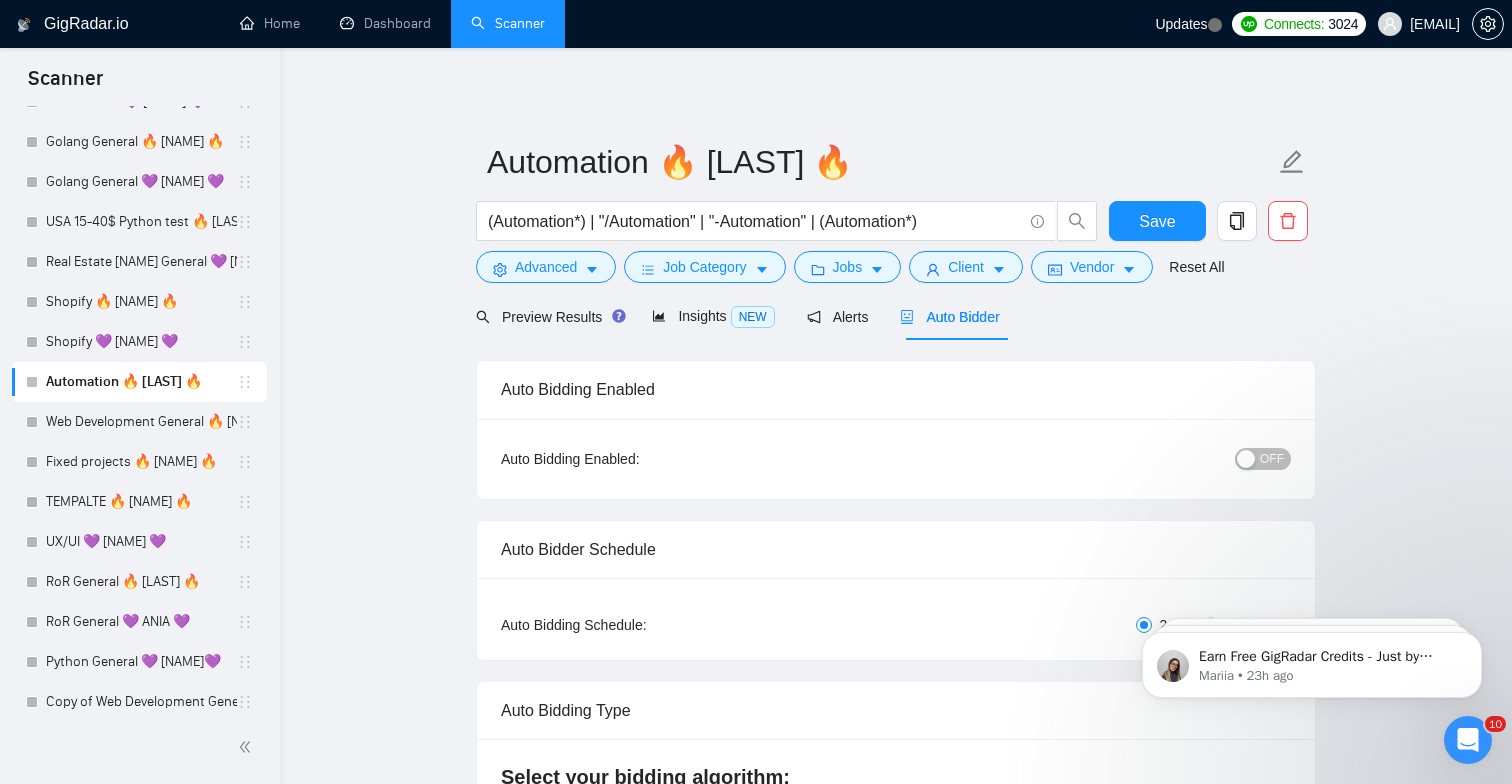 scroll, scrollTop: 0, scrollLeft: 0, axis: both 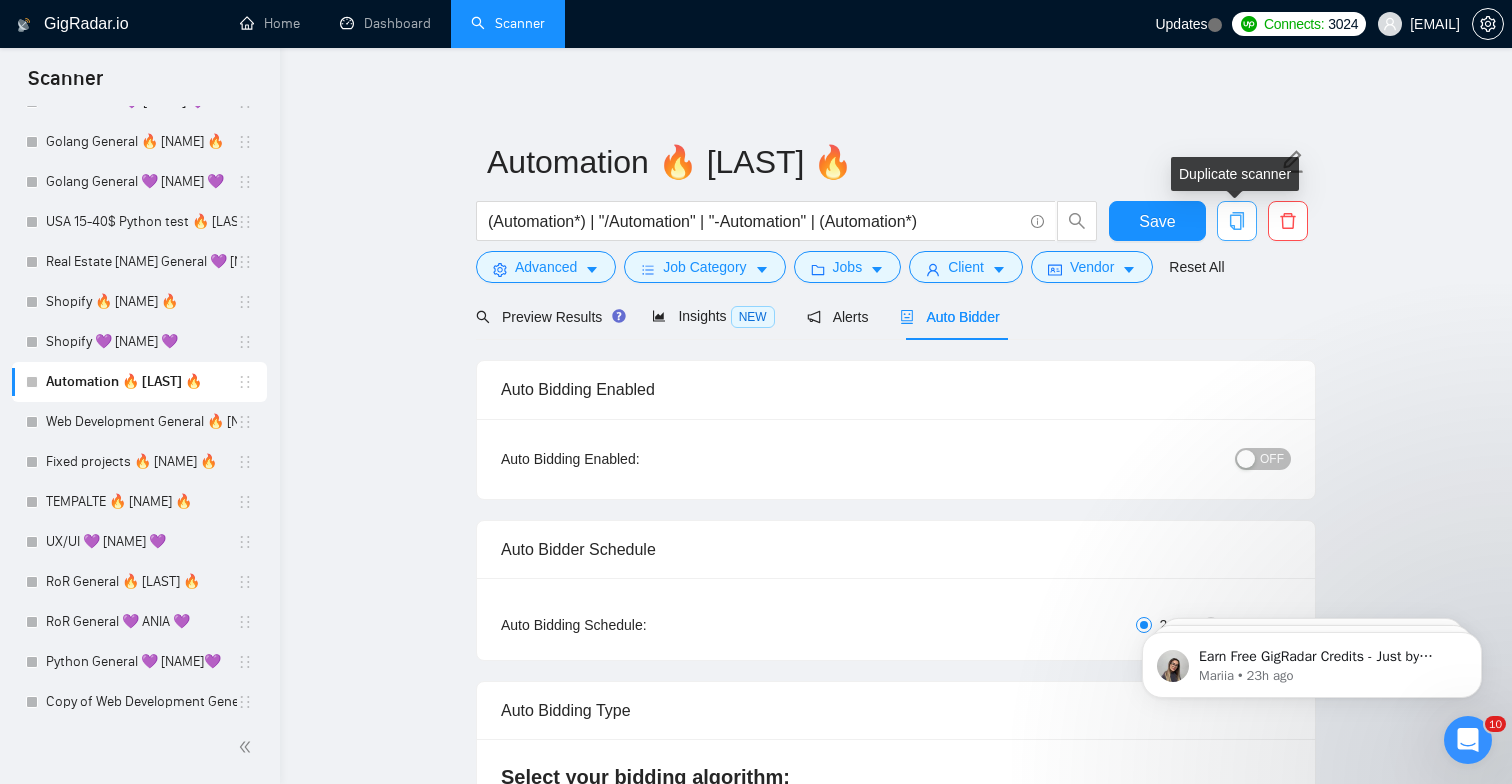 click 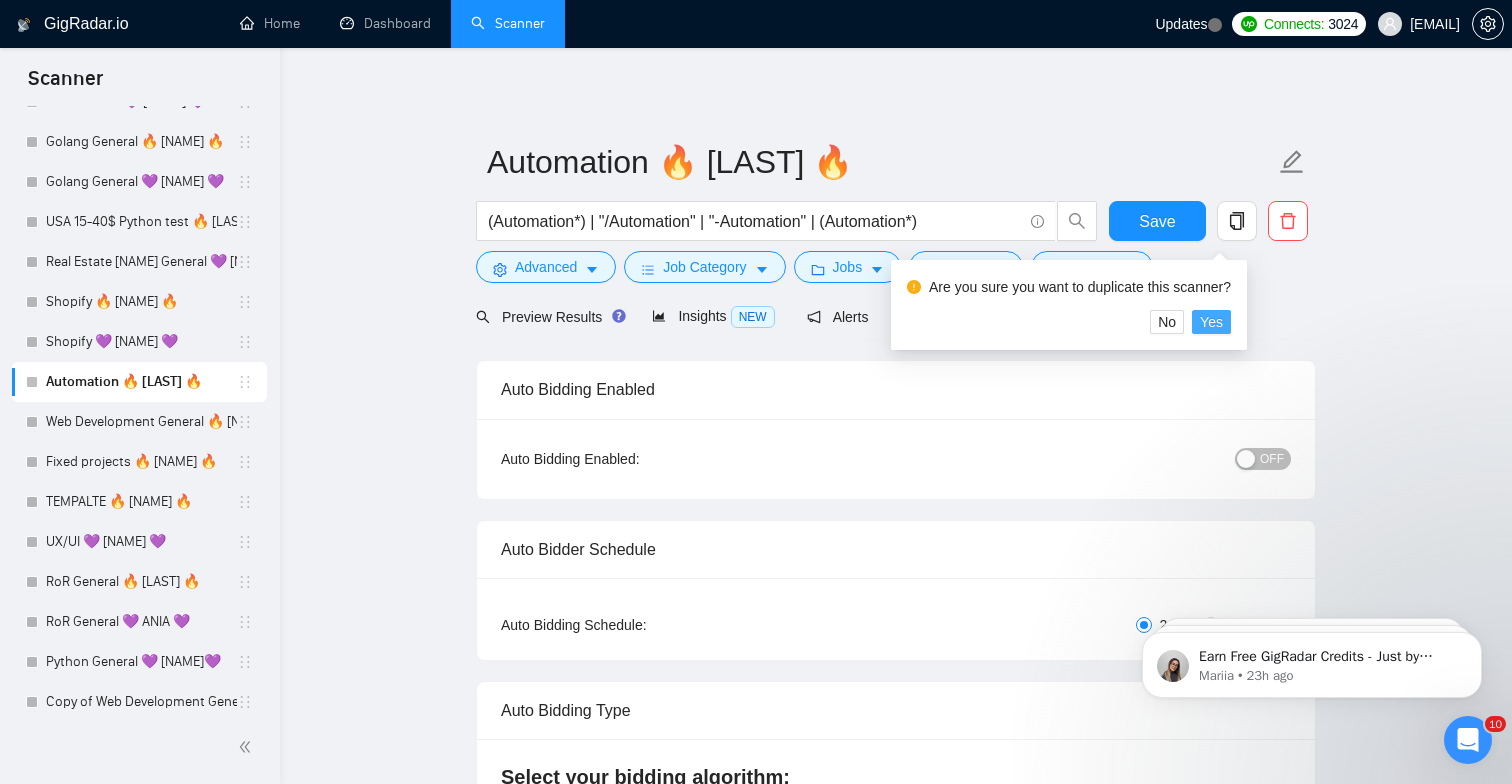 click on "Yes" at bounding box center (1211, 322) 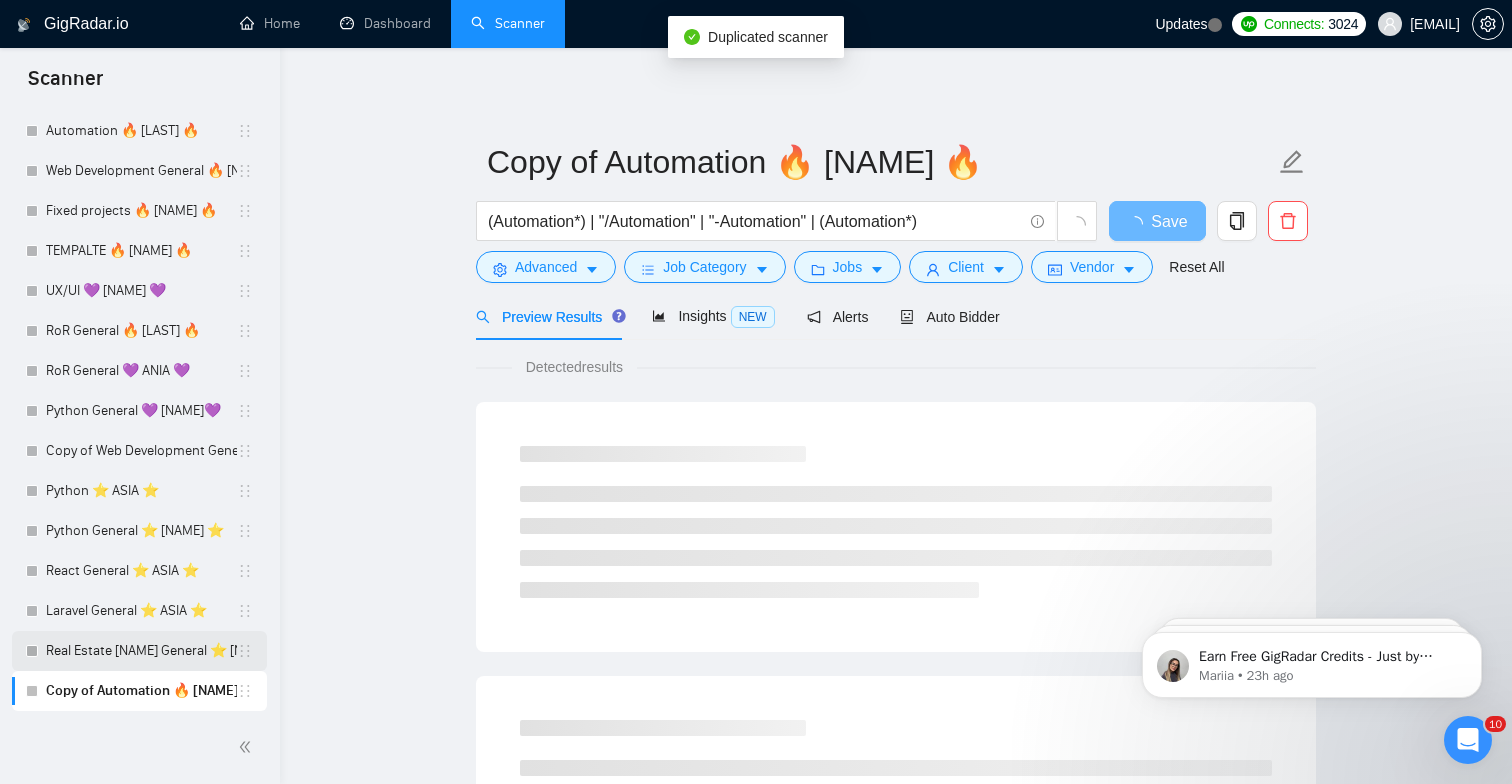 scroll, scrollTop: 1451, scrollLeft: 0, axis: vertical 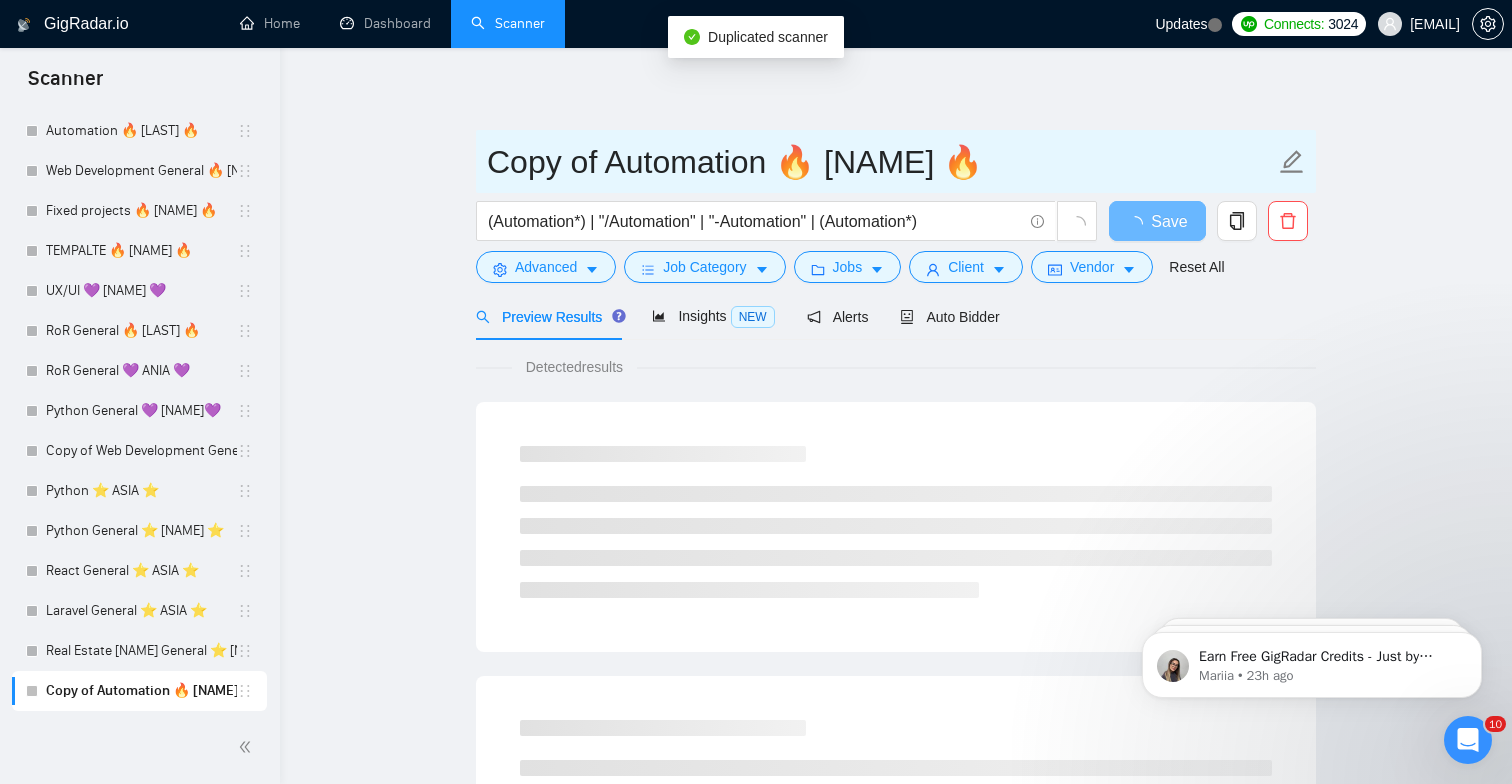click on "Copy of Automation 🔥 [NAME] 🔥" at bounding box center [881, 162] 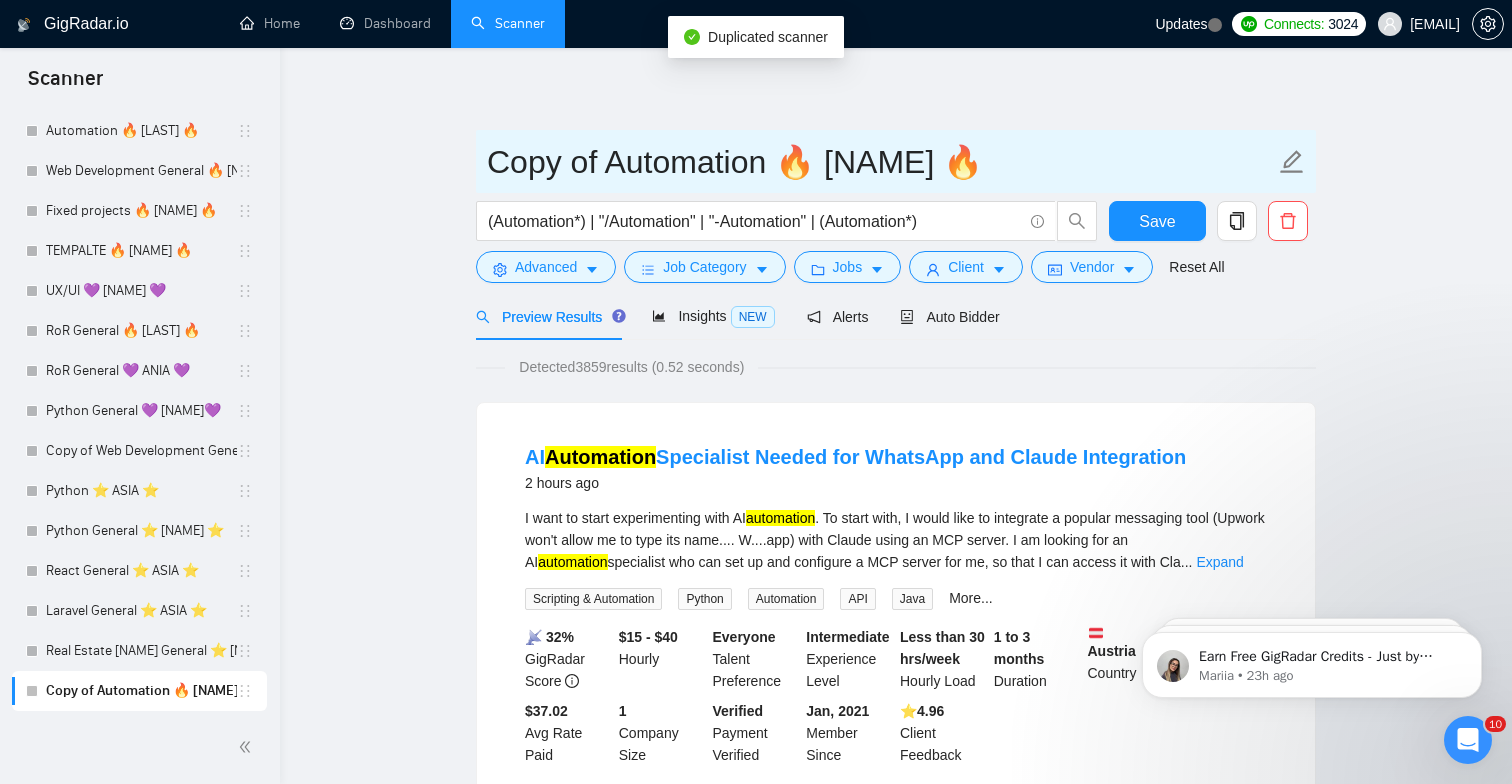 drag, startPoint x: 591, startPoint y: 158, endPoint x: 408, endPoint y: 137, distance: 184.20097 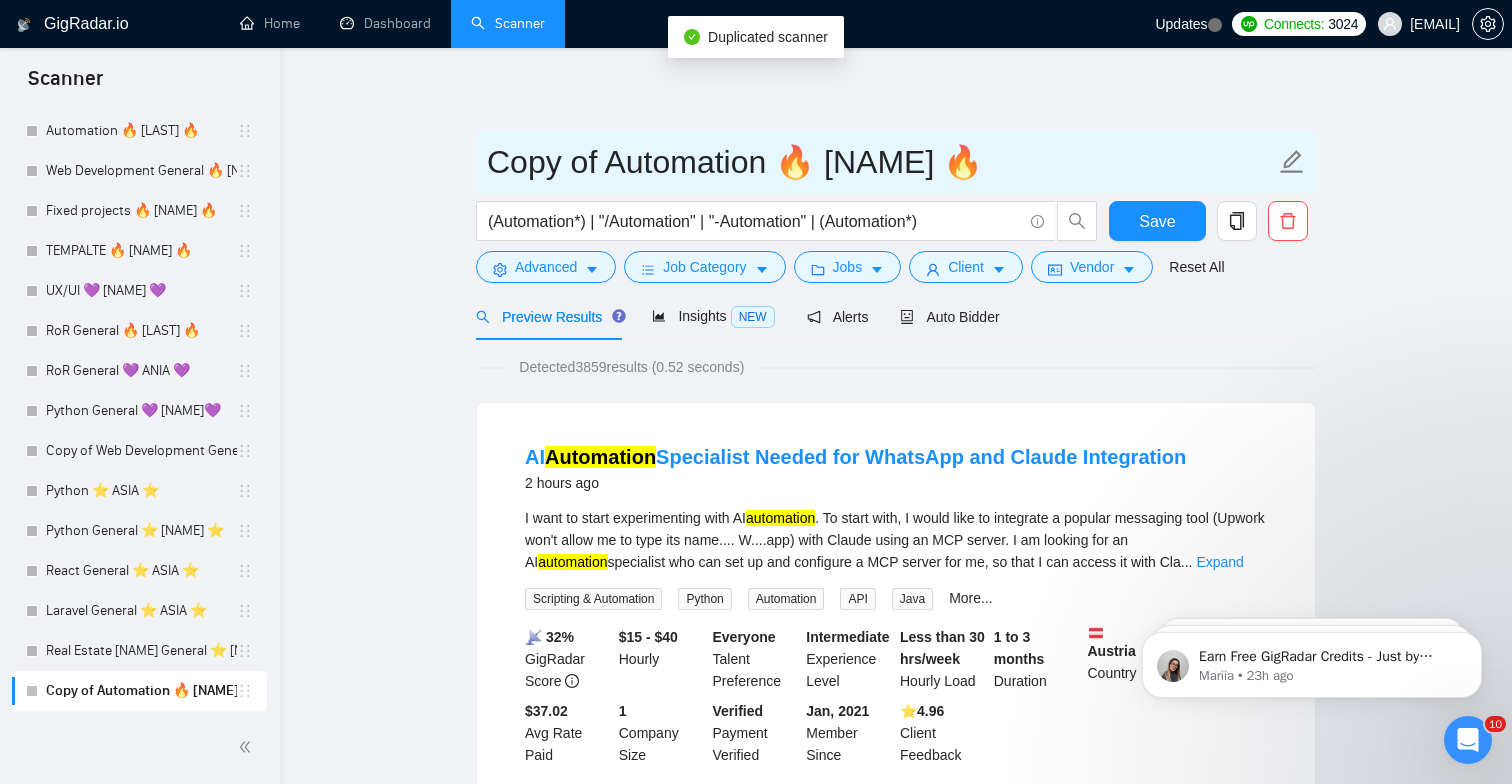 click on "Copy of Automation 🔥 [LAST] 🔥 (Automation*) | "/Automation" | "-Automation" | (Automation*) Save Advanced   Job Category   Jobs   Client   Vendor   Reset All Preview Results Insights NEW Alerts Auto Bidder Detected   3859  results   (0.52 seconds) AI  Automation  Specialist Needed for WhatsApp and Claude Integration 2 hours ago I want to start experimenting with AI  automation . To start with, I would like to integrate a popular messaging tool (Upwork won't allow me to type its name.... W....app) with Claude using an MCP server. I am looking for an AI  automation  specialist who can set up and configure a MCP server for me, so that I can access it with Cla ... Expand Scripting & Automation Python Automation API Java More... 📡   32% GigRadar Score   $15 - $40 Hourly Everyone Talent Preference Intermediate Experience Level Less than 30 hrs/week Hourly Load 1 to 3 months Duration   Austria Country $ 18.4k Total Spent $37.02 Avg Rate Paid 1 Company Size Verified Payment Verified Jan, 2021 Member Since" at bounding box center [896, 2475] 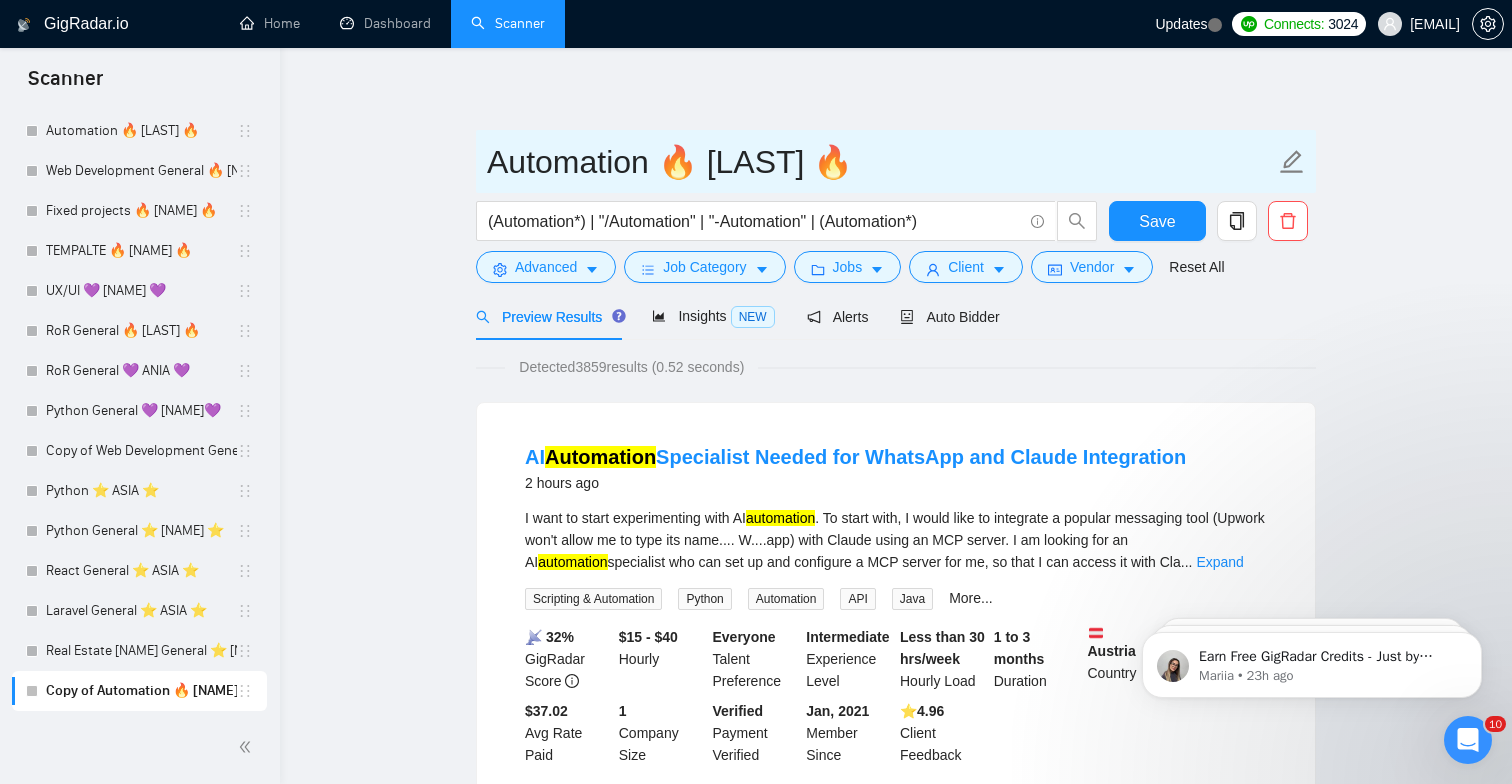 drag, startPoint x: 878, startPoint y: 170, endPoint x: 668, endPoint y: 177, distance: 210.11664 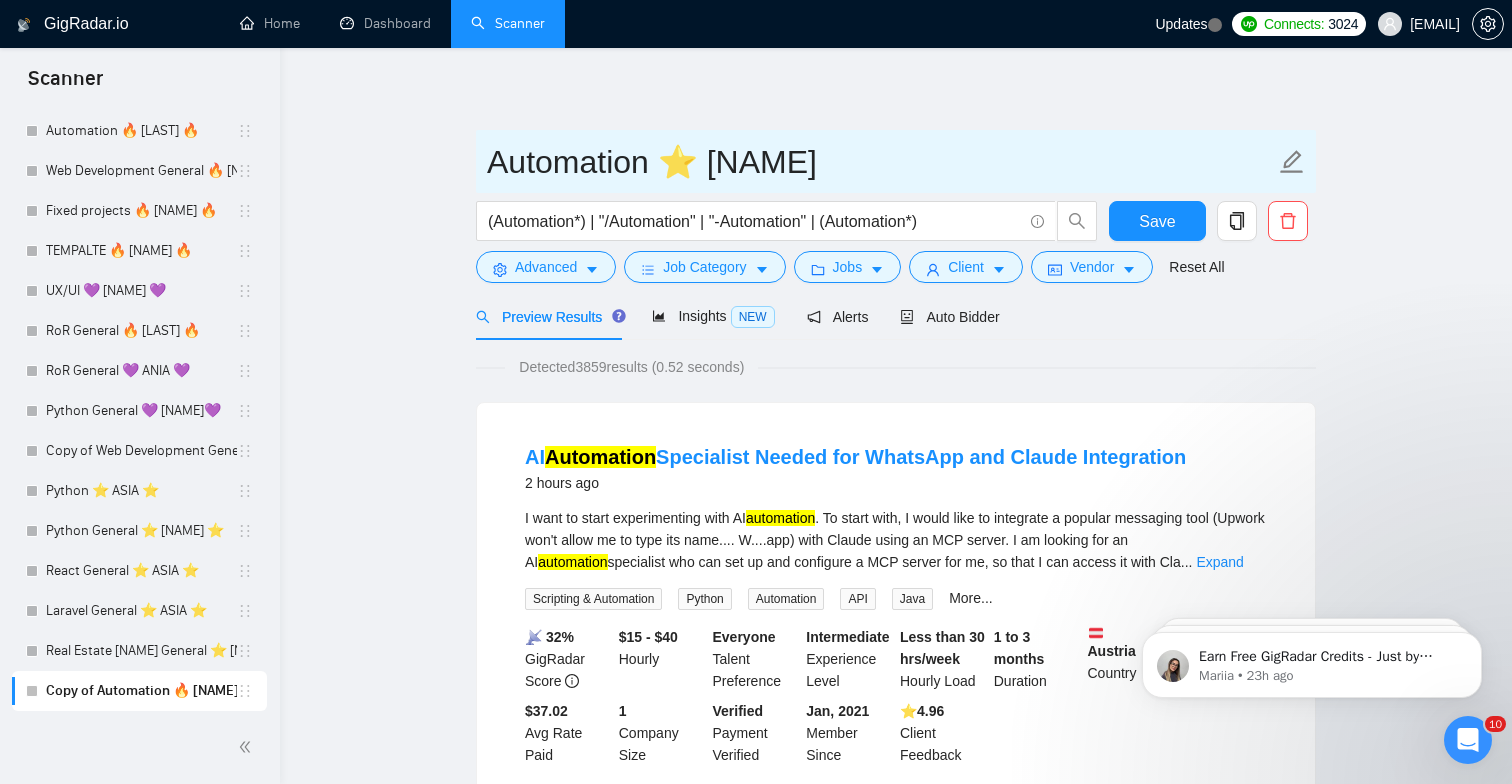 paste on "⭐️" 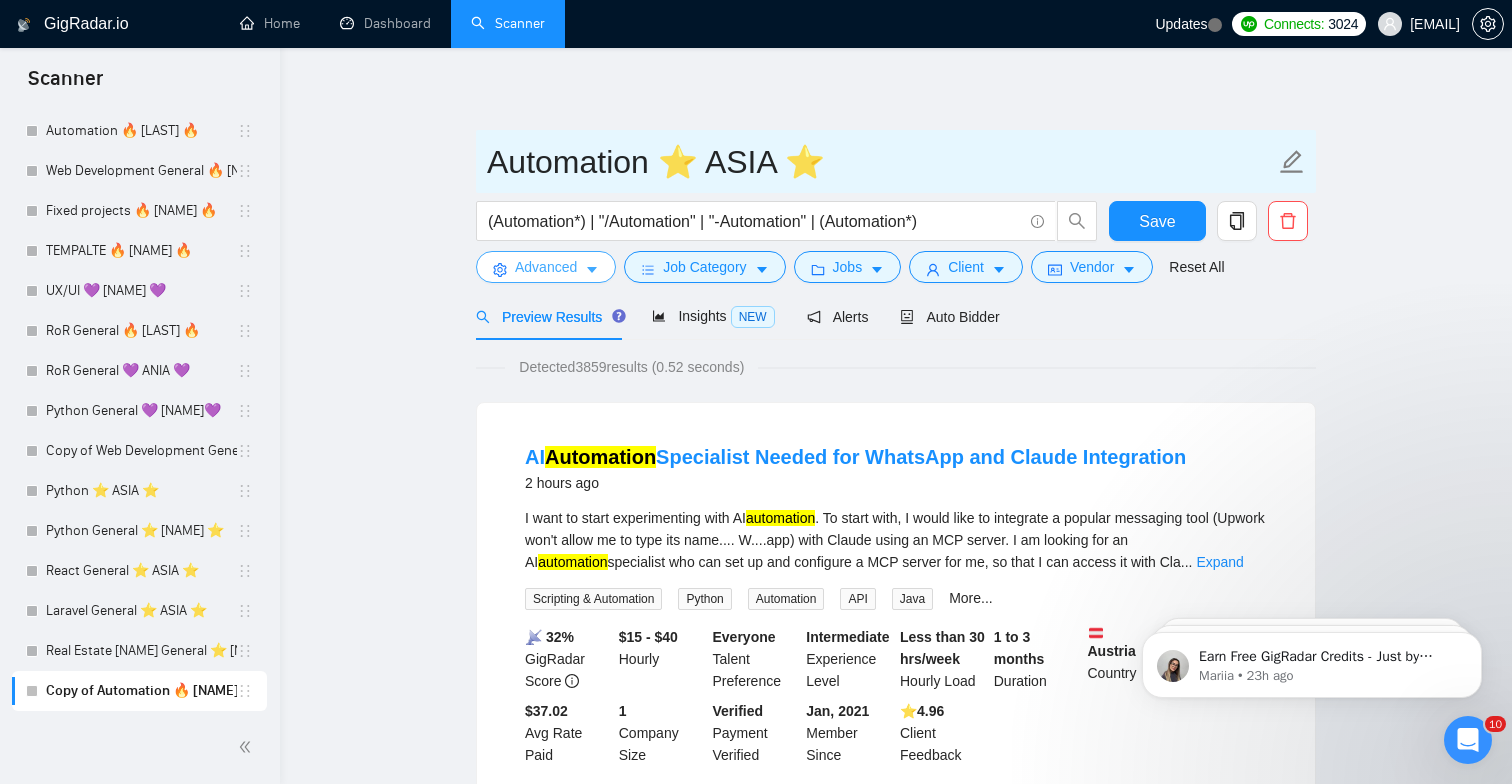 type on "Automation ⭐️ ASIA ⭐️" 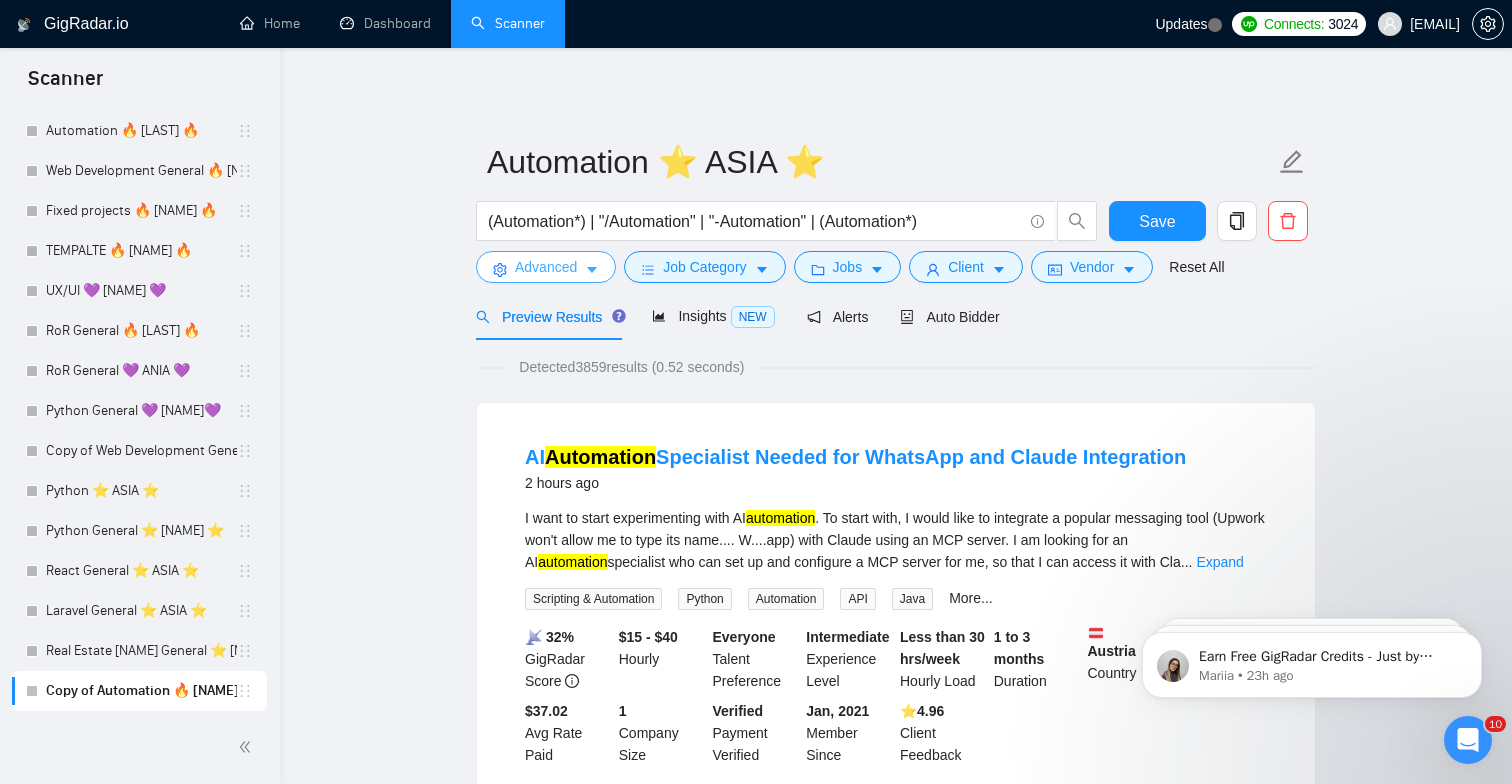 click on "Advanced" at bounding box center (546, 267) 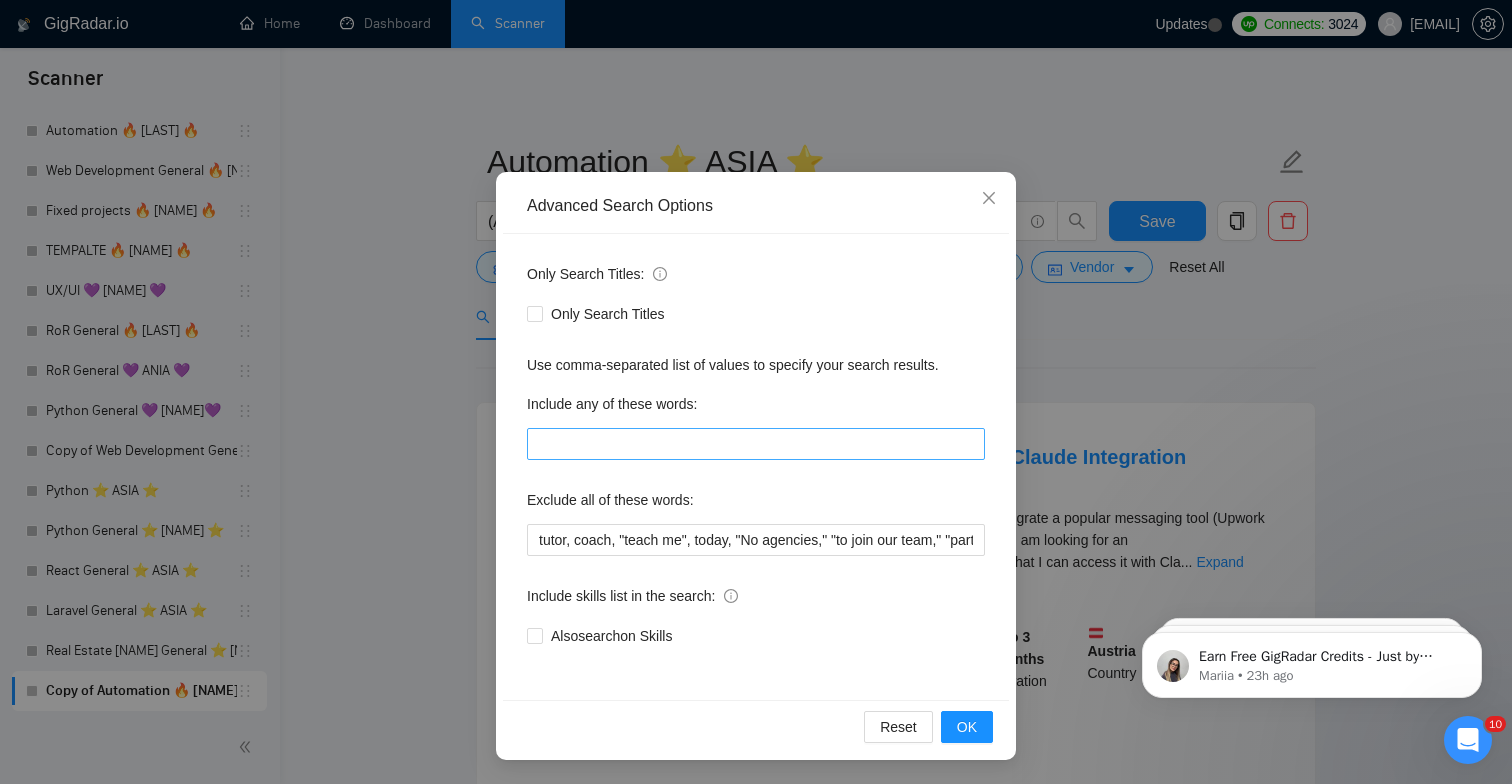 scroll, scrollTop: 48, scrollLeft: 0, axis: vertical 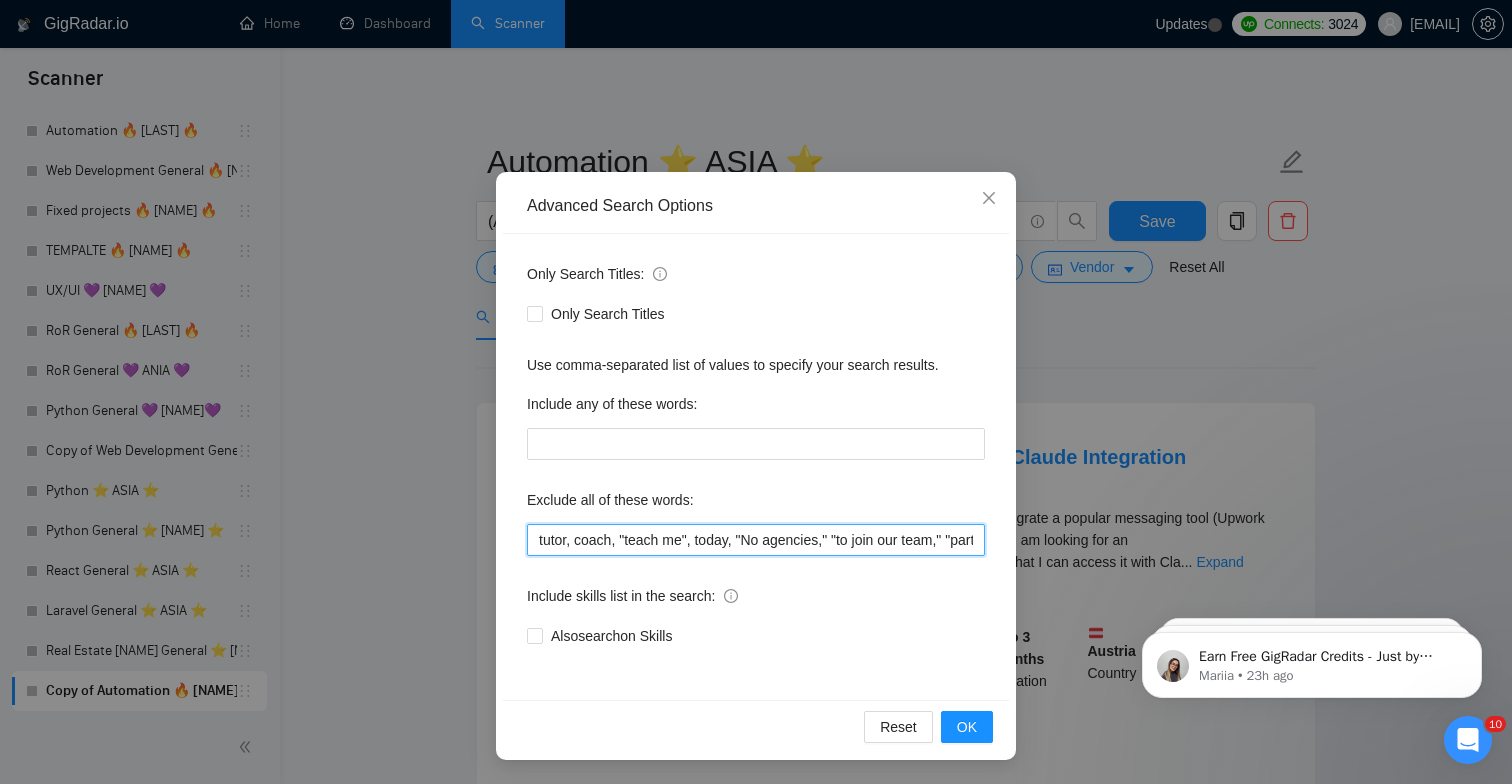 drag, startPoint x: 762, startPoint y: 541, endPoint x: 1195, endPoint y: 559, distance: 433.37396 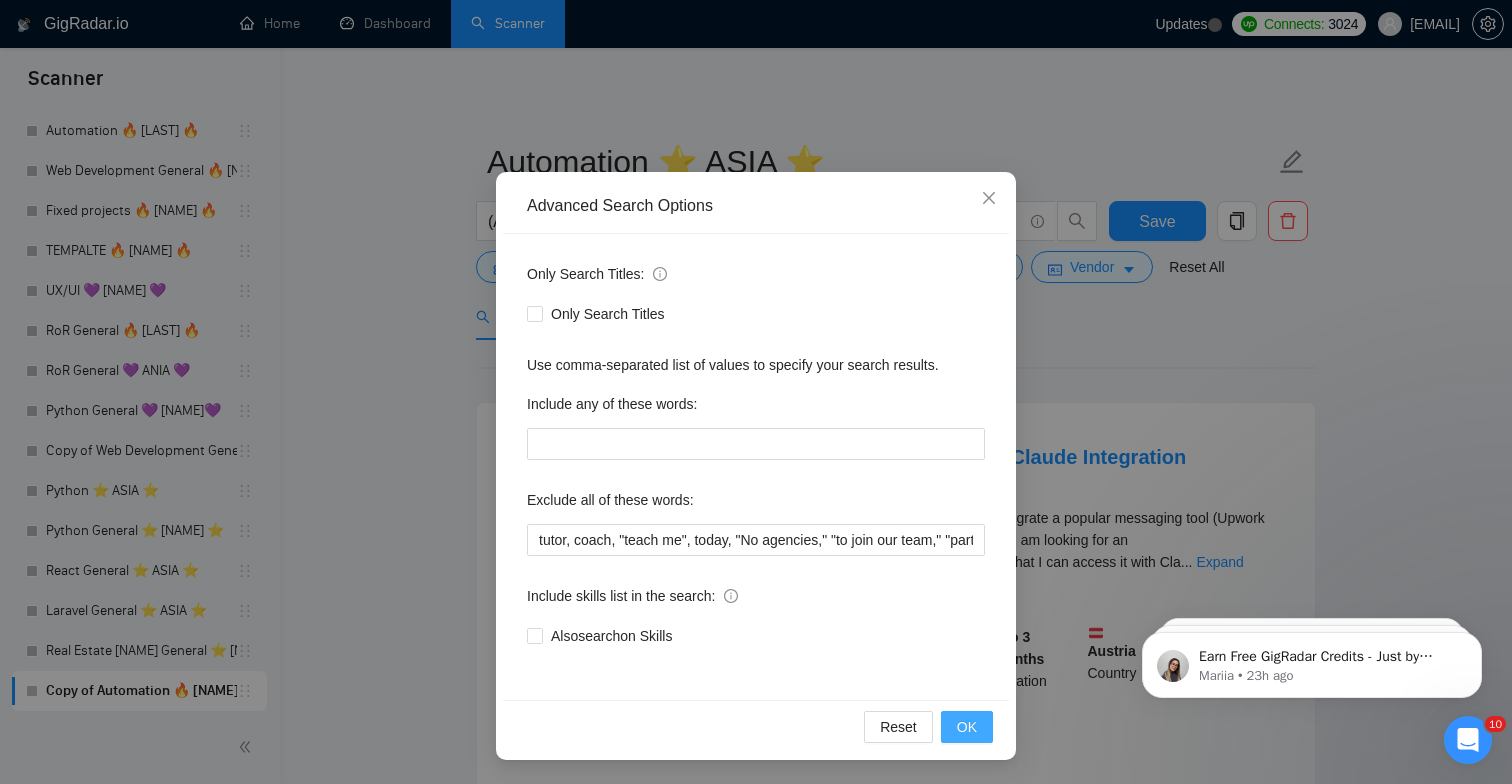 click on "OK" at bounding box center (967, 727) 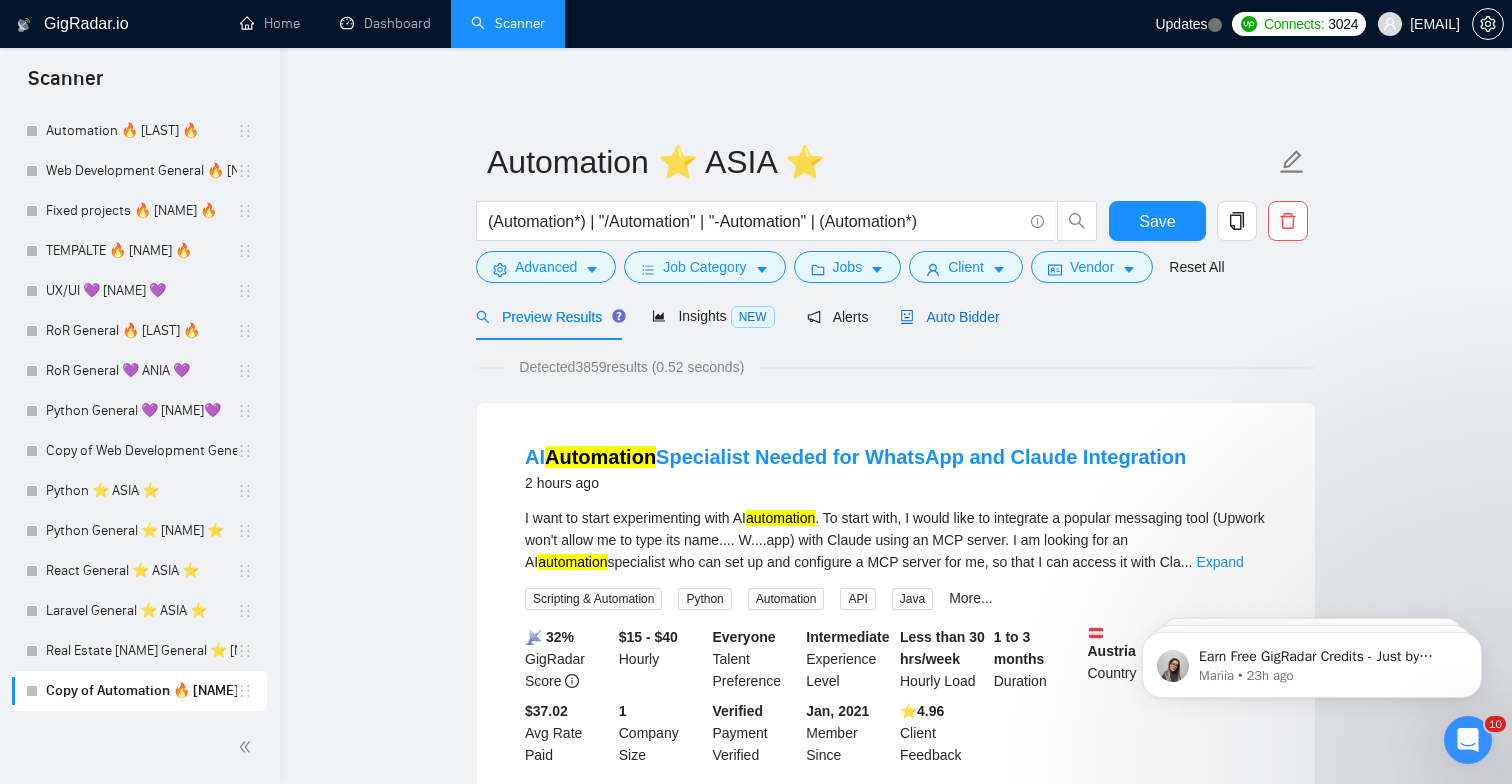 click on "Auto Bidder" at bounding box center (949, 317) 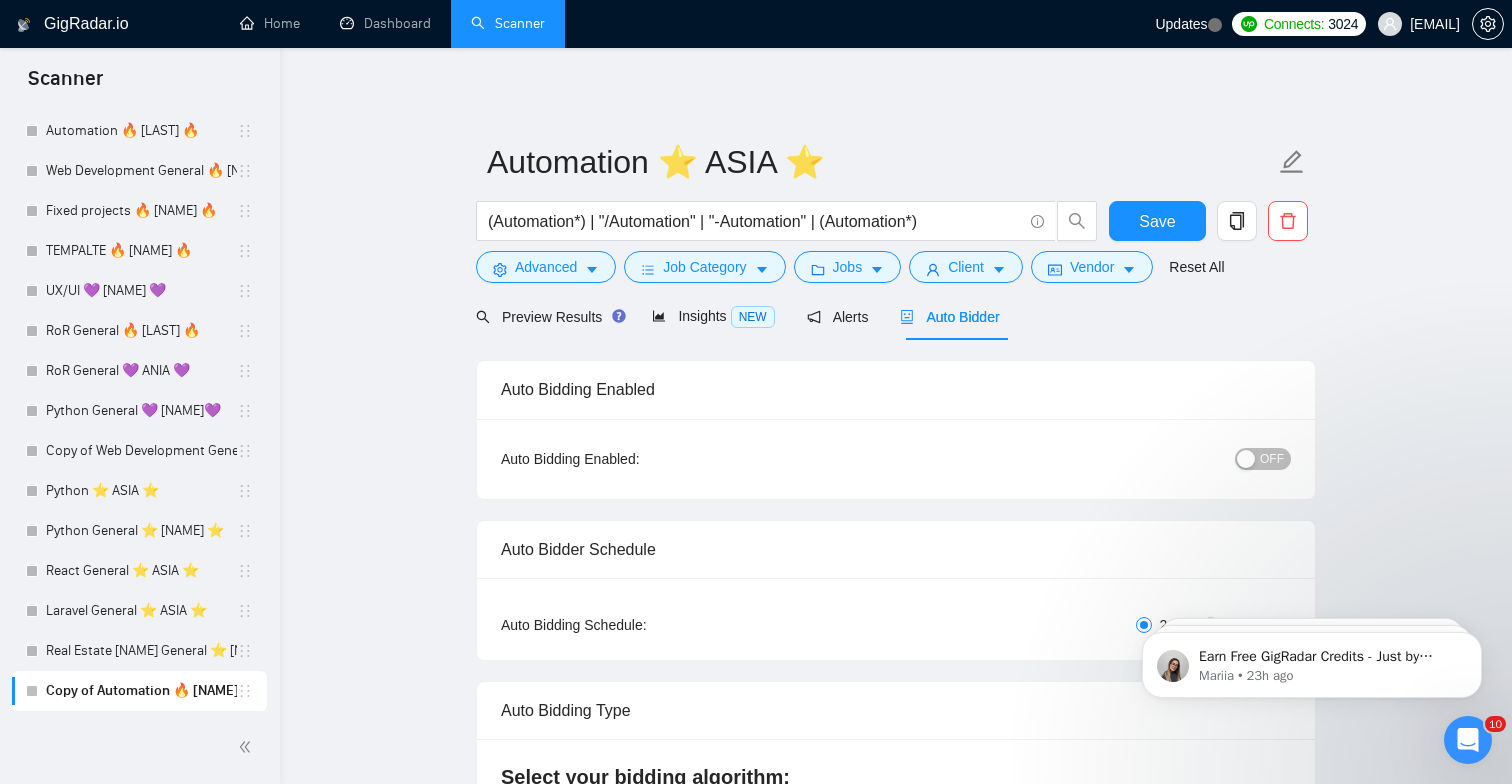 scroll, scrollTop: 0, scrollLeft: 0, axis: both 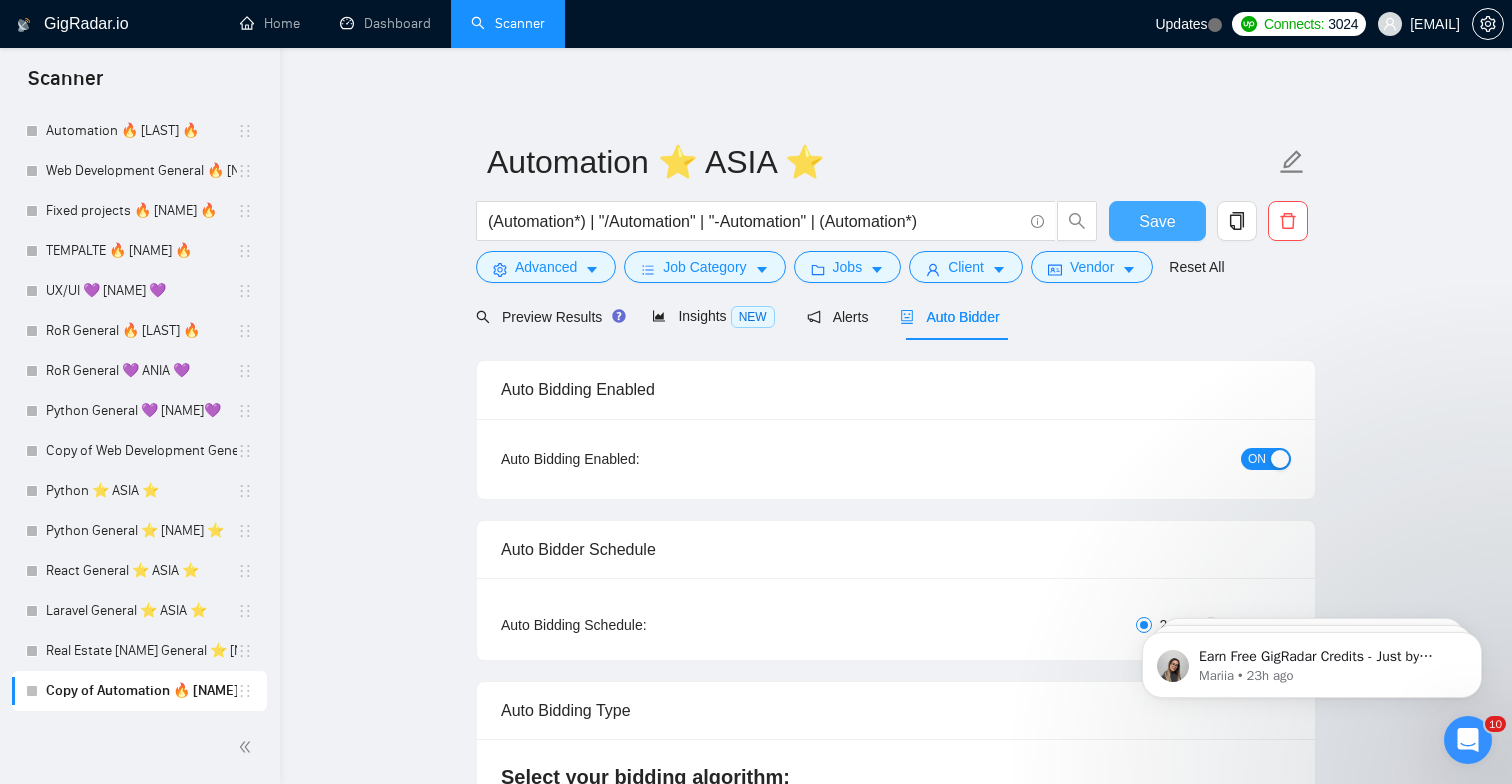 click on "Save" at bounding box center [1157, 221] 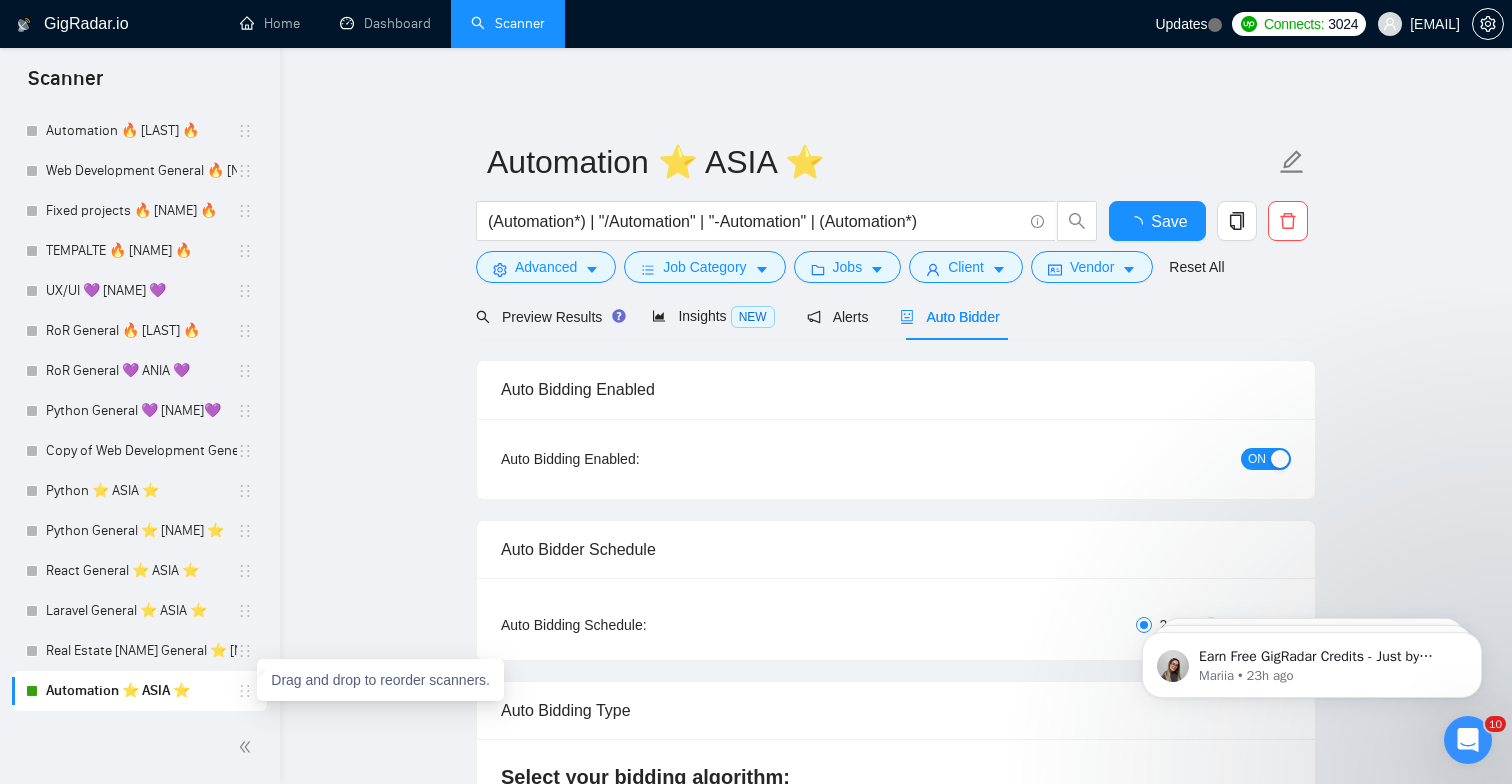 type 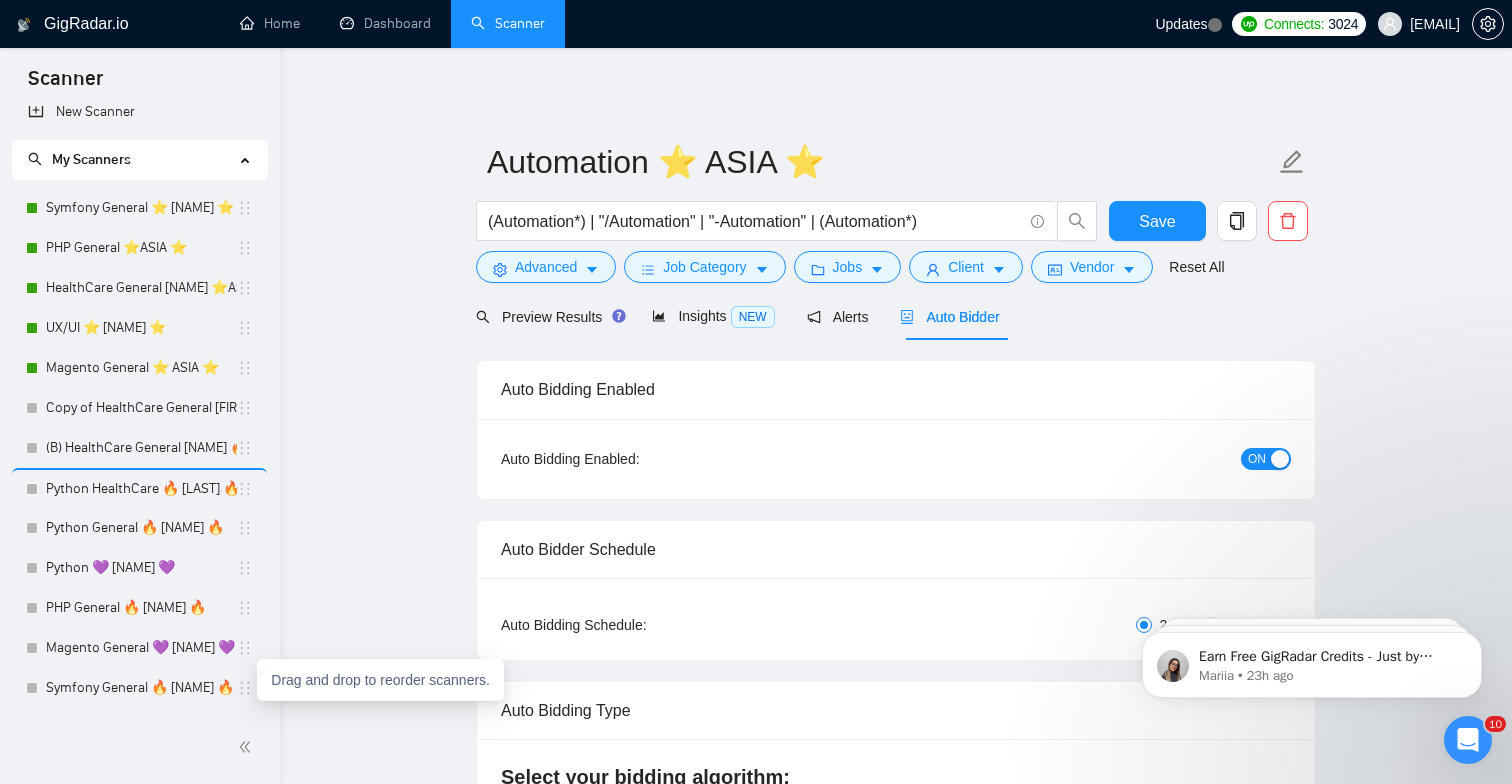 scroll, scrollTop: 0, scrollLeft: 0, axis: both 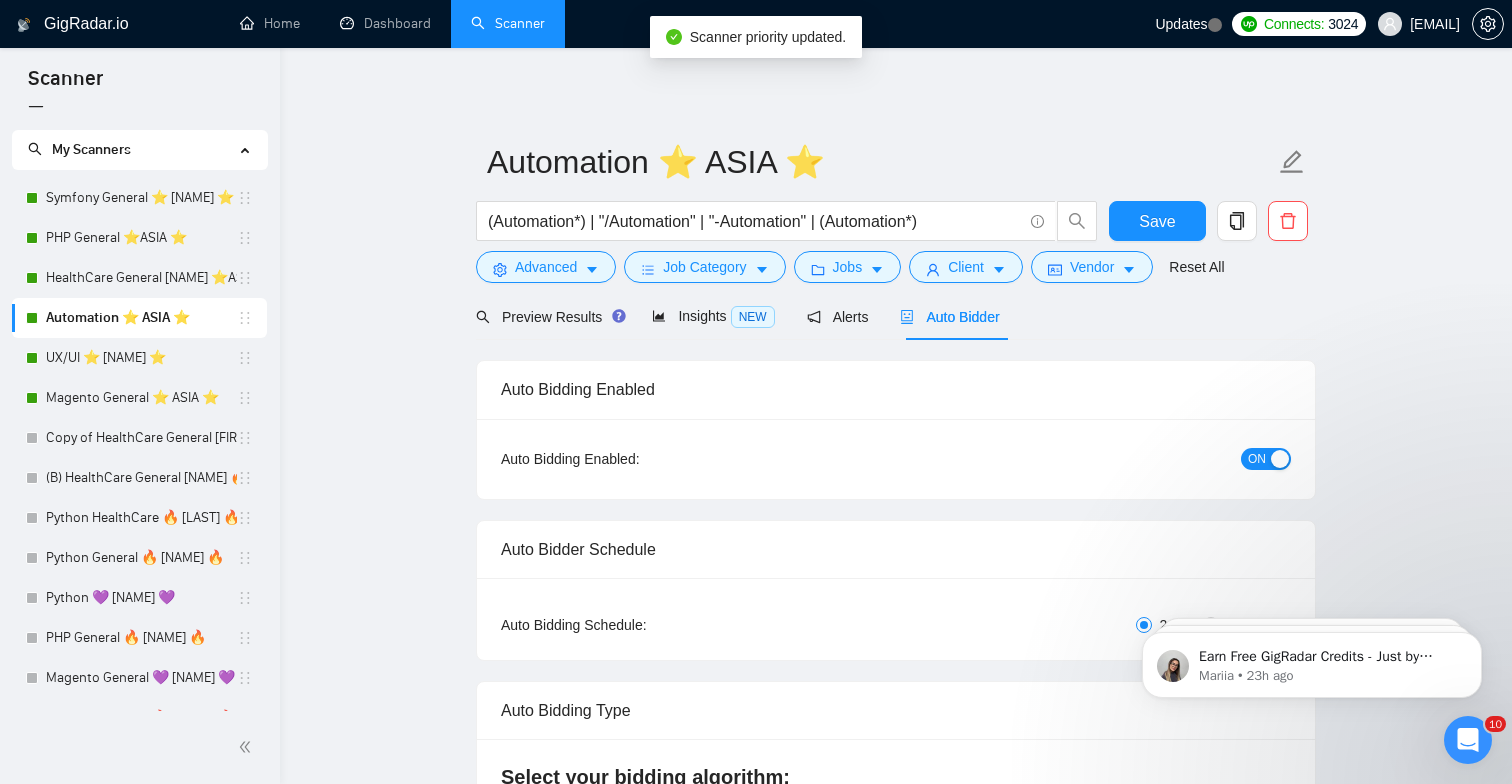 click on "GigRadar.io Home Dashboard Scanner Updates
Connects: 3024 [EMAIL] Automation ⭐️ ASIA ⭐️ (Automation*) | "/Automation" | "-Automation" | (Automation*) Save Advanced   Job Category   Jobs   Client   Vendor   Reset All Preview Results Insights NEW Alerts Auto Bidder Auto Bidding Enabled Auto Bidding Enabled: ON Auto Bidder Schedule Auto Bidding Type: Automated (recommended) Semi-automated Auto Bidding Schedule: 24/7 Custom Custom Auto Bidder Schedule Repeat every week on Monday Tuesday Wednesday Thursday Friday Saturday Sunday Active Hours ( [TIMEZONE] ): From: To: ( 24  hours) [TIMEZONE] Auto Bidding Type Select your bidding algorithm: Choose the algorithm for you bidding. The price per proposal does not include your connects expenditure. Template Bidder Works great for narrow segments and short cover letters that don't change. 0.50  credits / proposal Sardor AI 🤖 Personalise your cover letter with ai [placeholders] 0.50" at bounding box center [896, 2854] 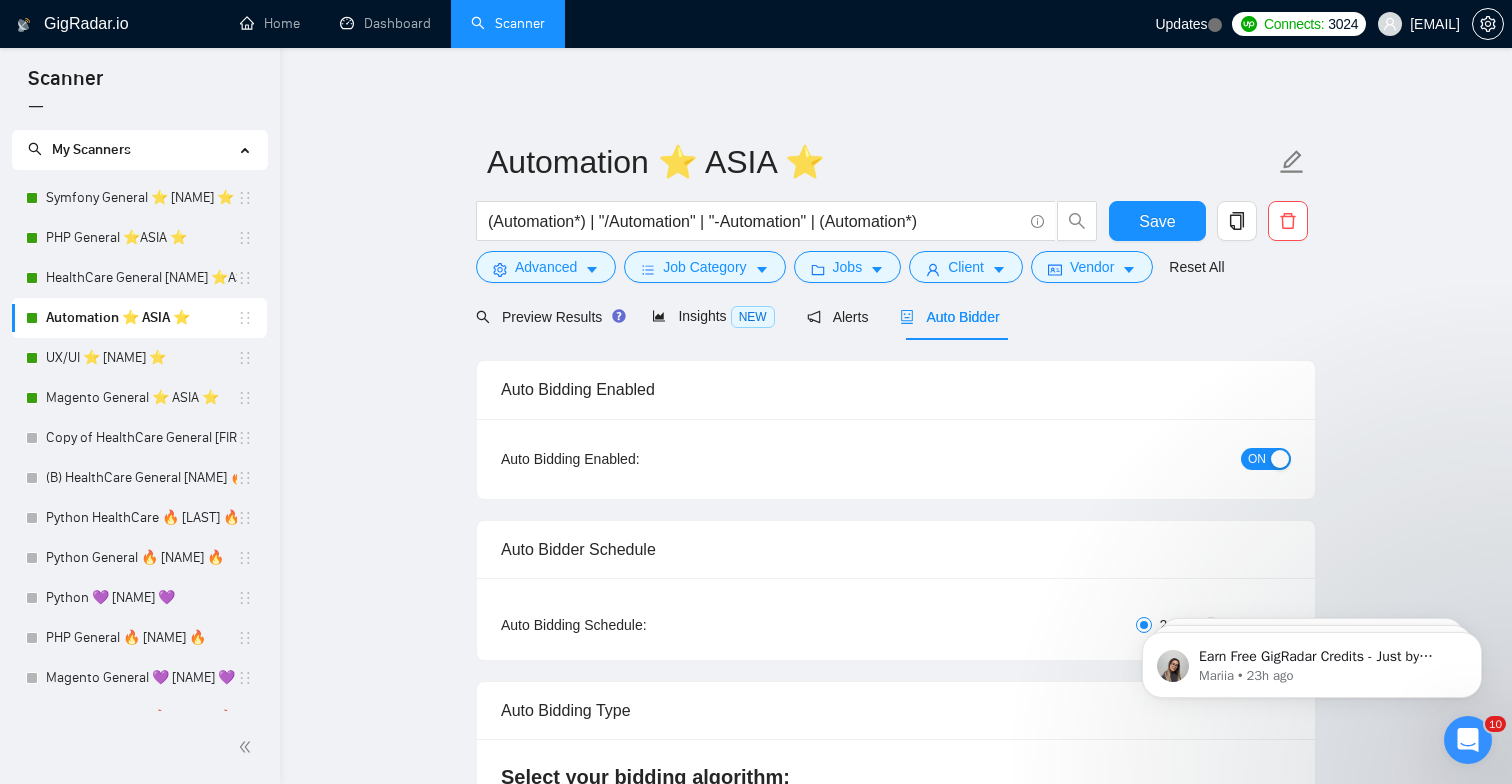 click on "GigRadar.io" at bounding box center [86, 24] 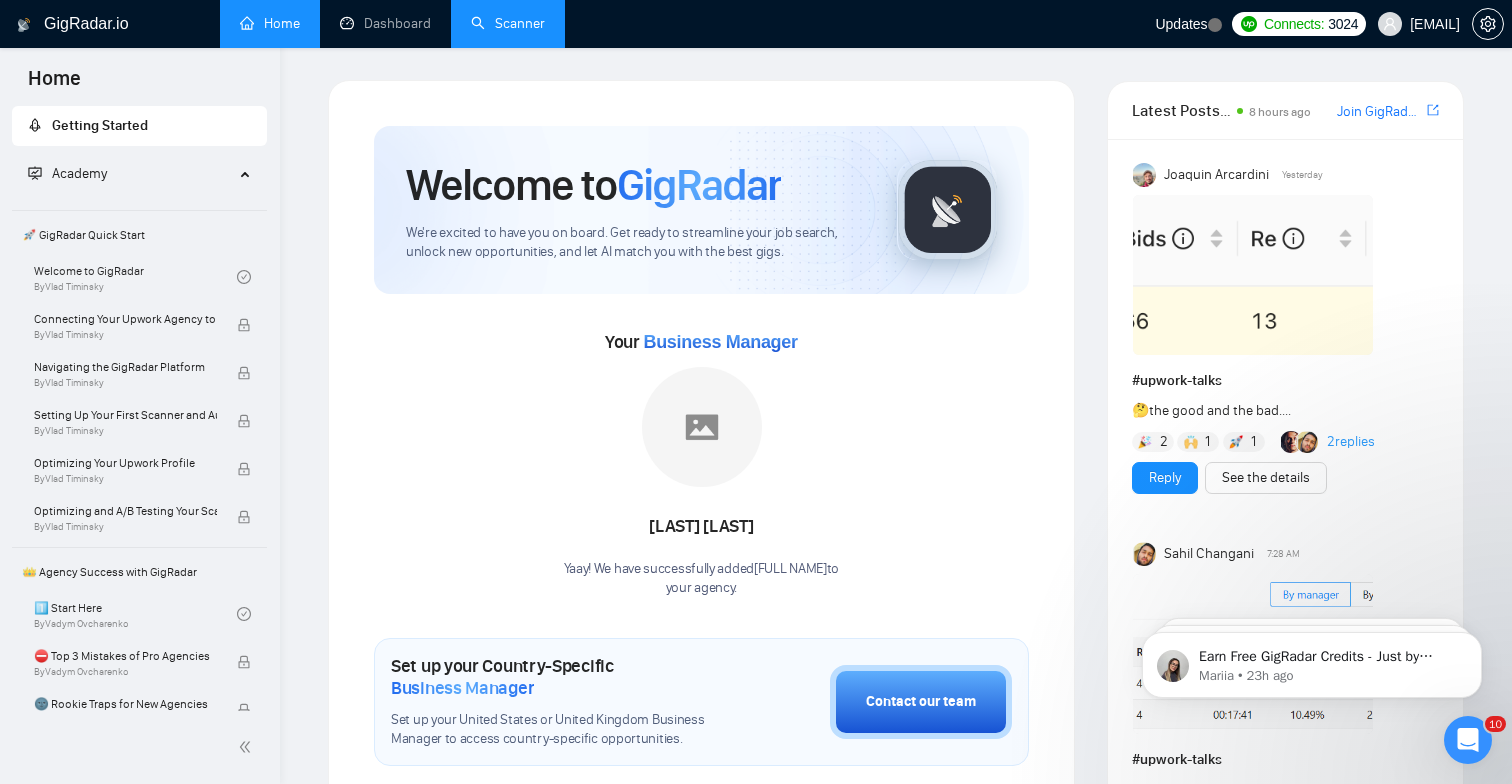 click on "Scanner" at bounding box center (508, 23) 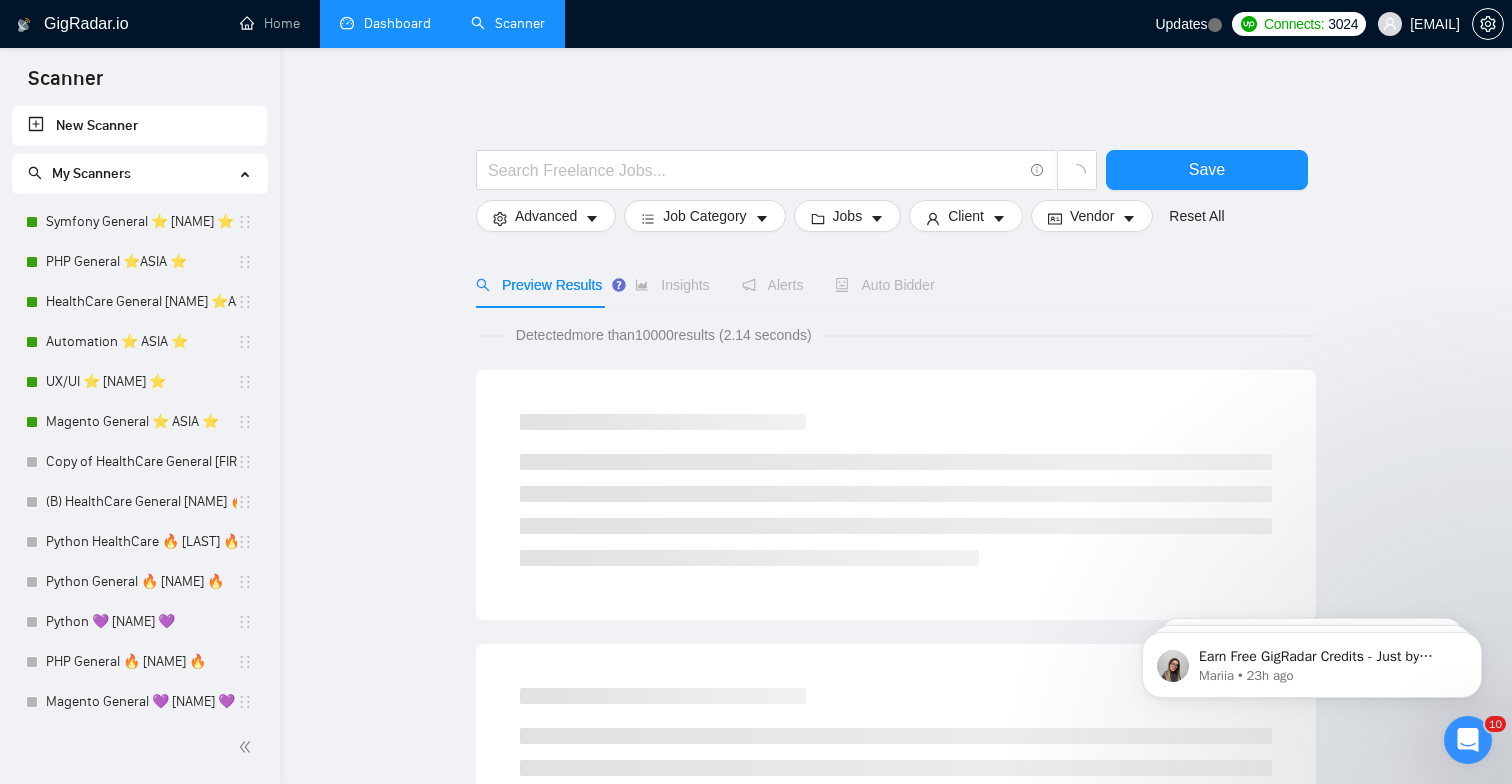 click on "Dashboard" at bounding box center [385, 23] 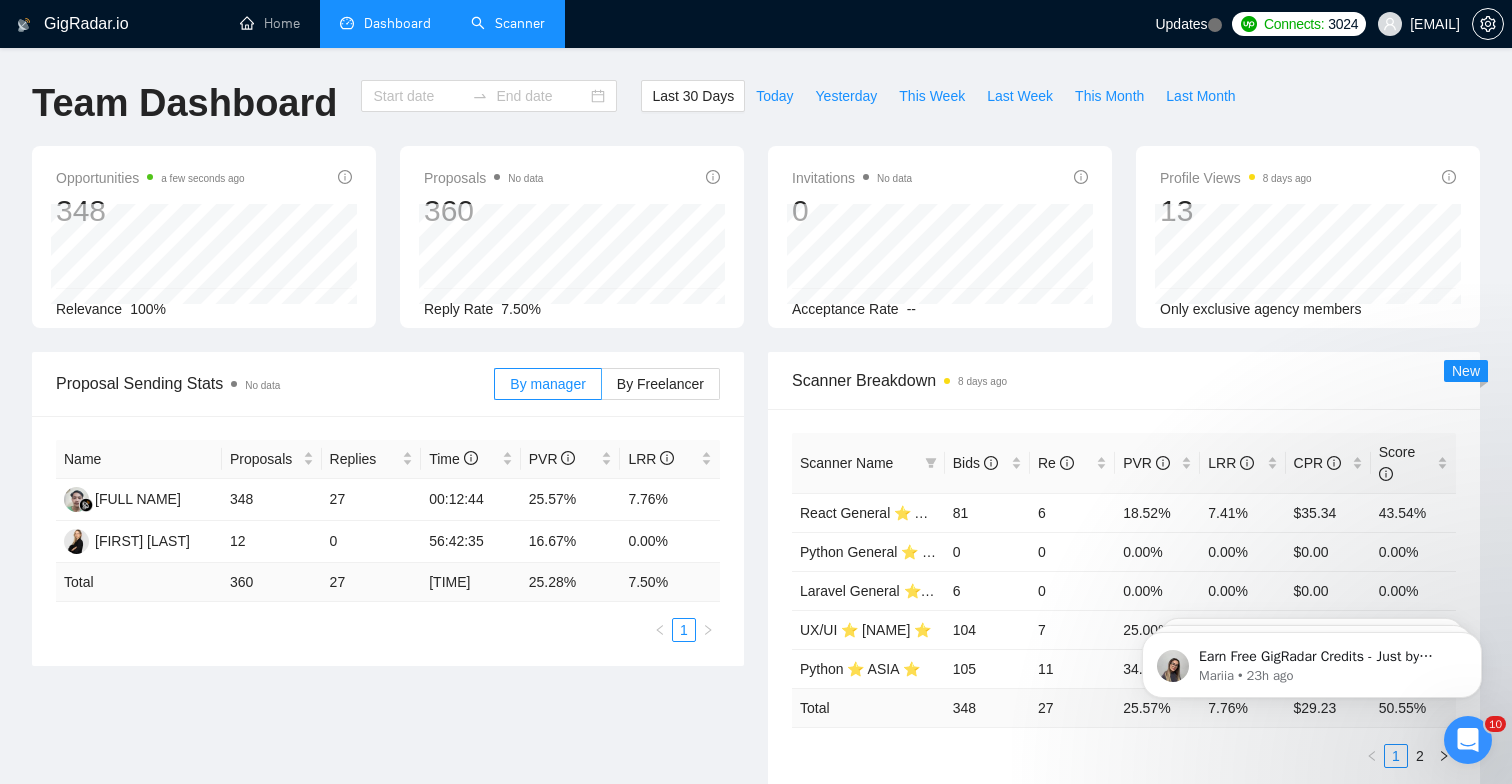 type on "2025-07-07" 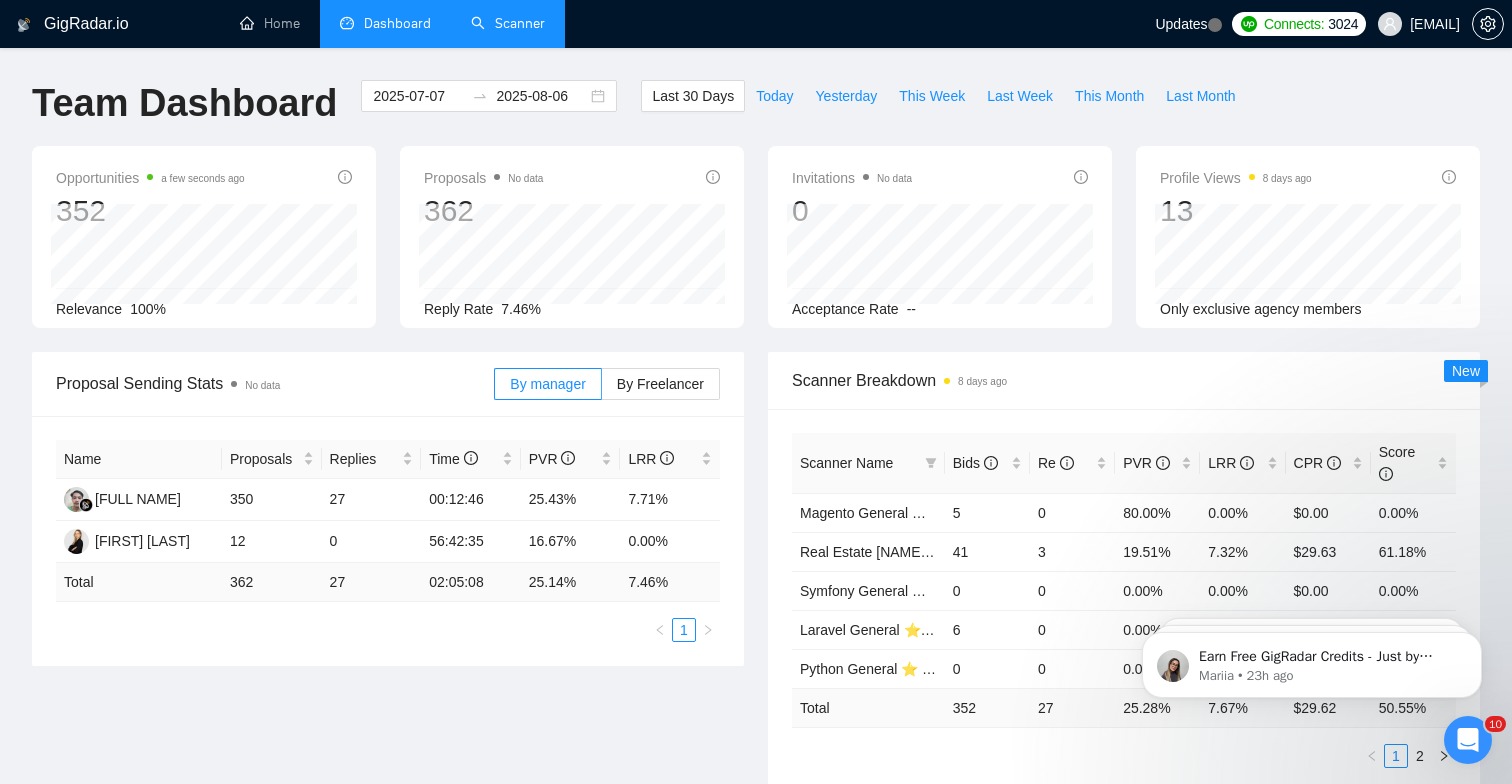 scroll, scrollTop: 0, scrollLeft: 0, axis: both 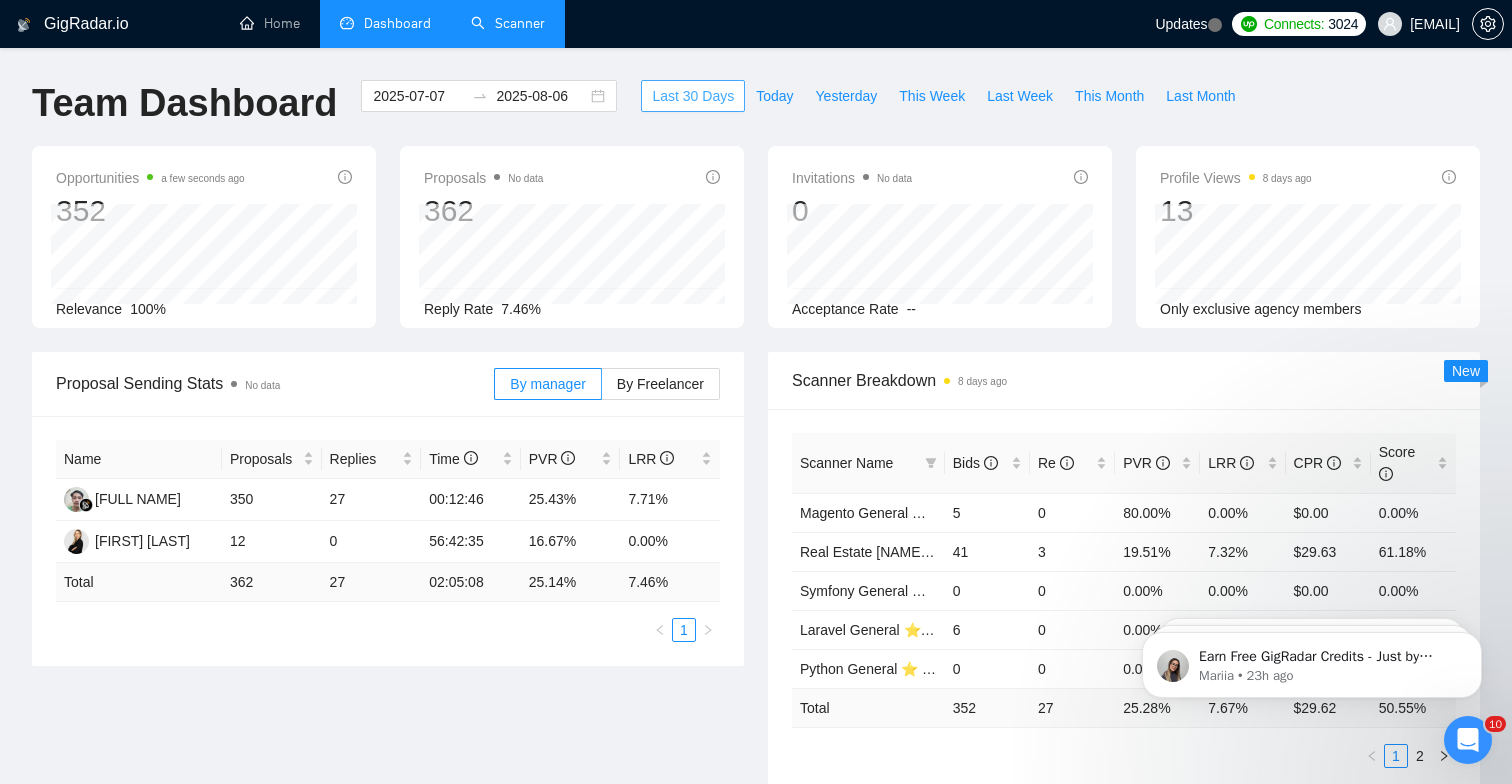 click on "Last 30 Days" at bounding box center (693, 96) 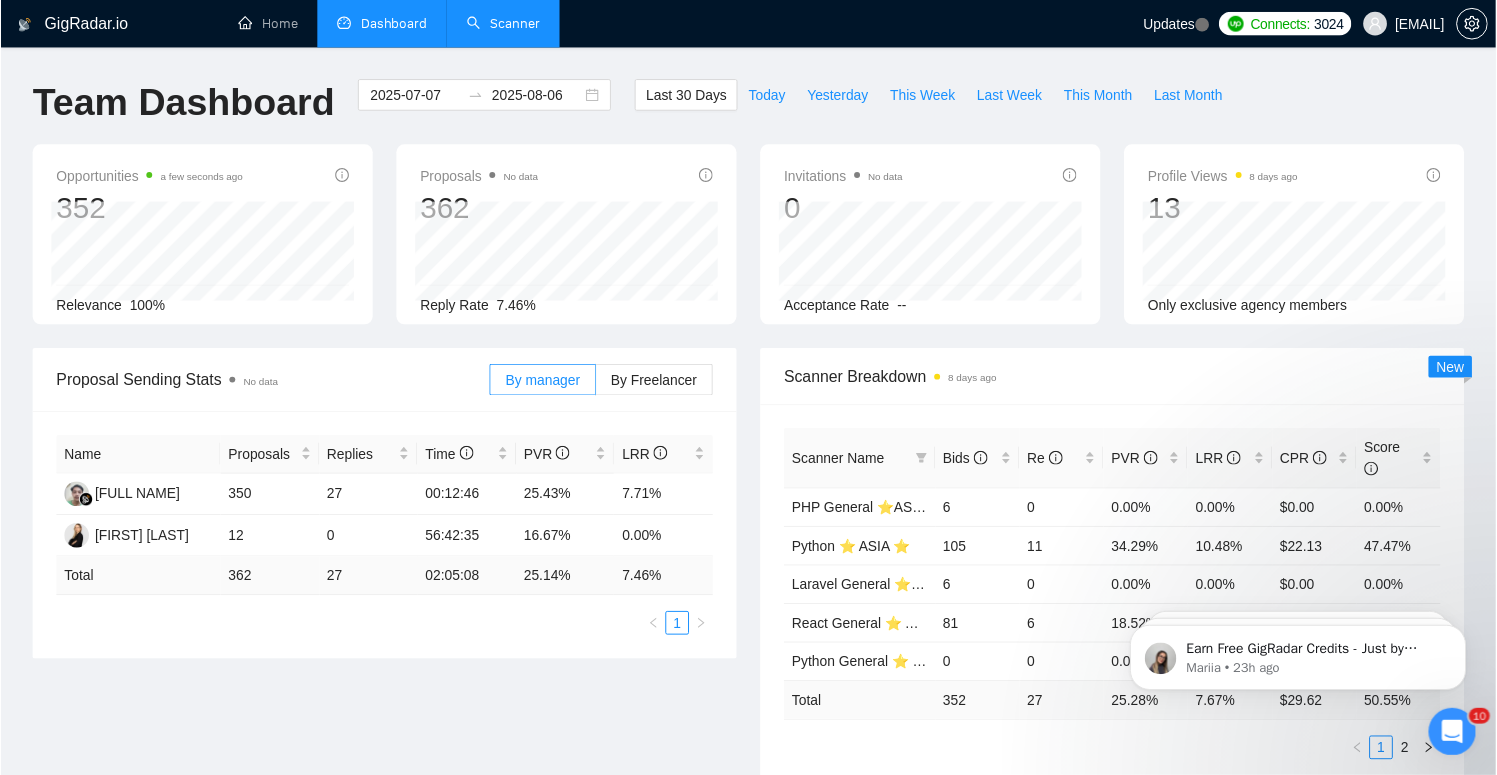 scroll, scrollTop: 0, scrollLeft: 0, axis: both 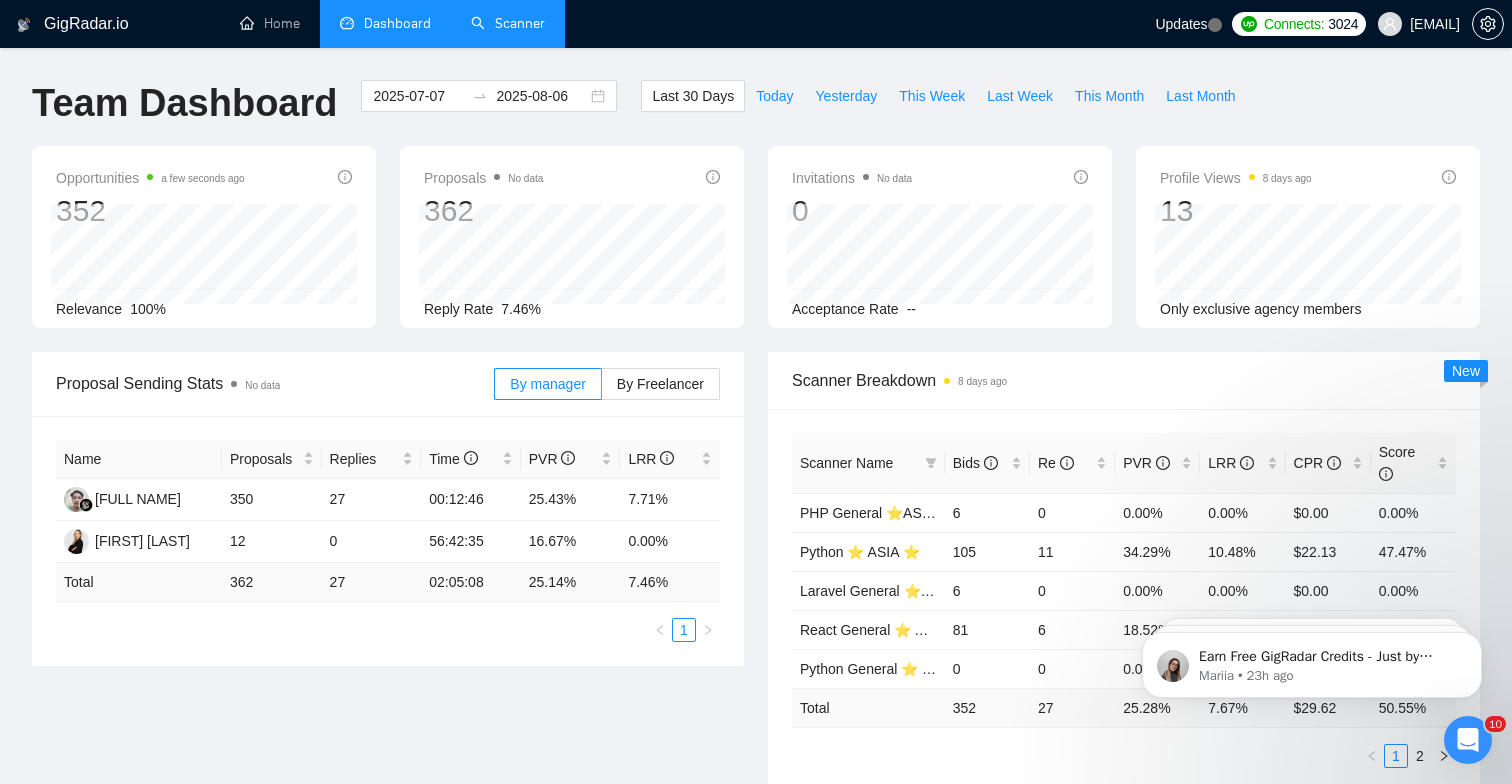 click on "GigRadar.io" at bounding box center (86, 24) 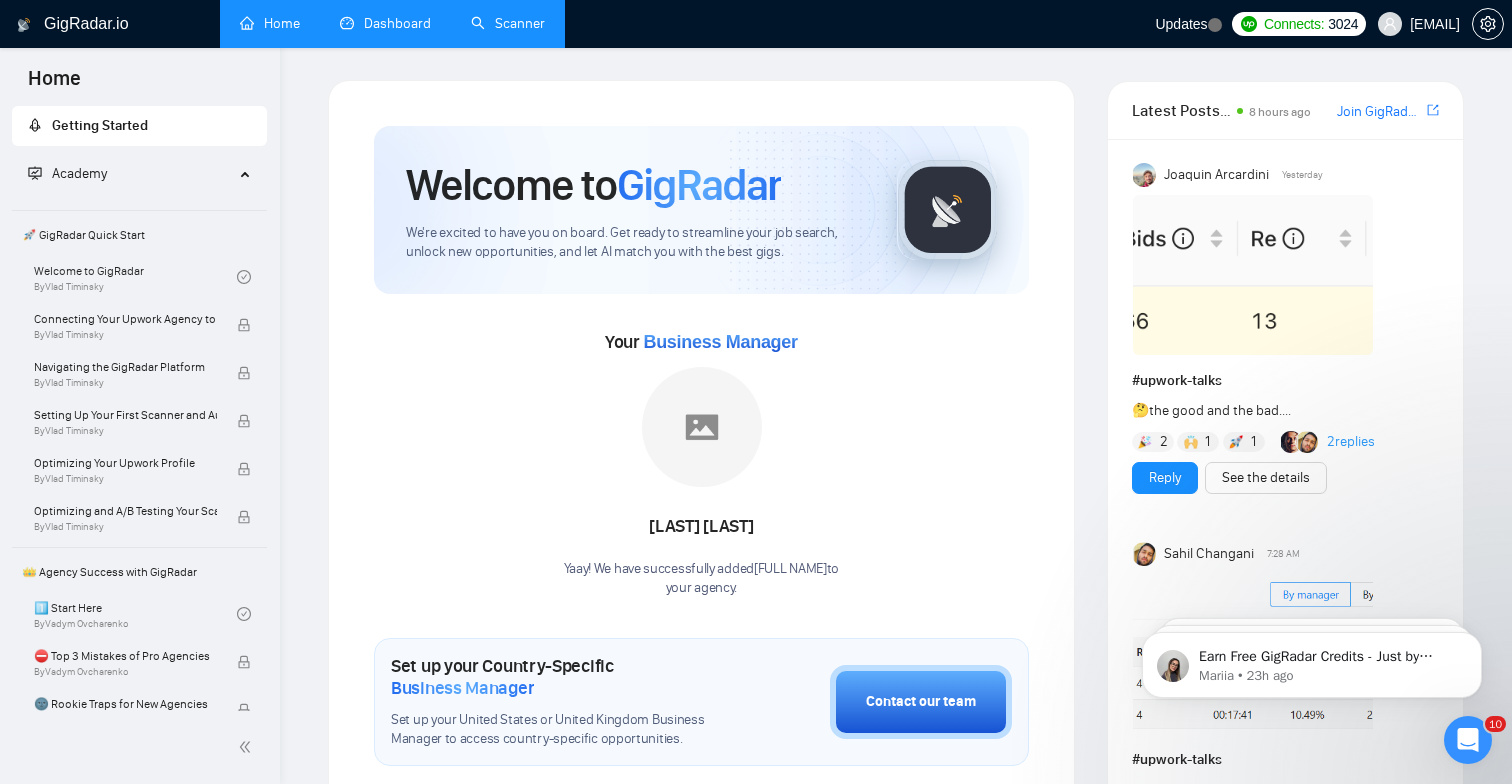 click at bounding box center [24, 25] 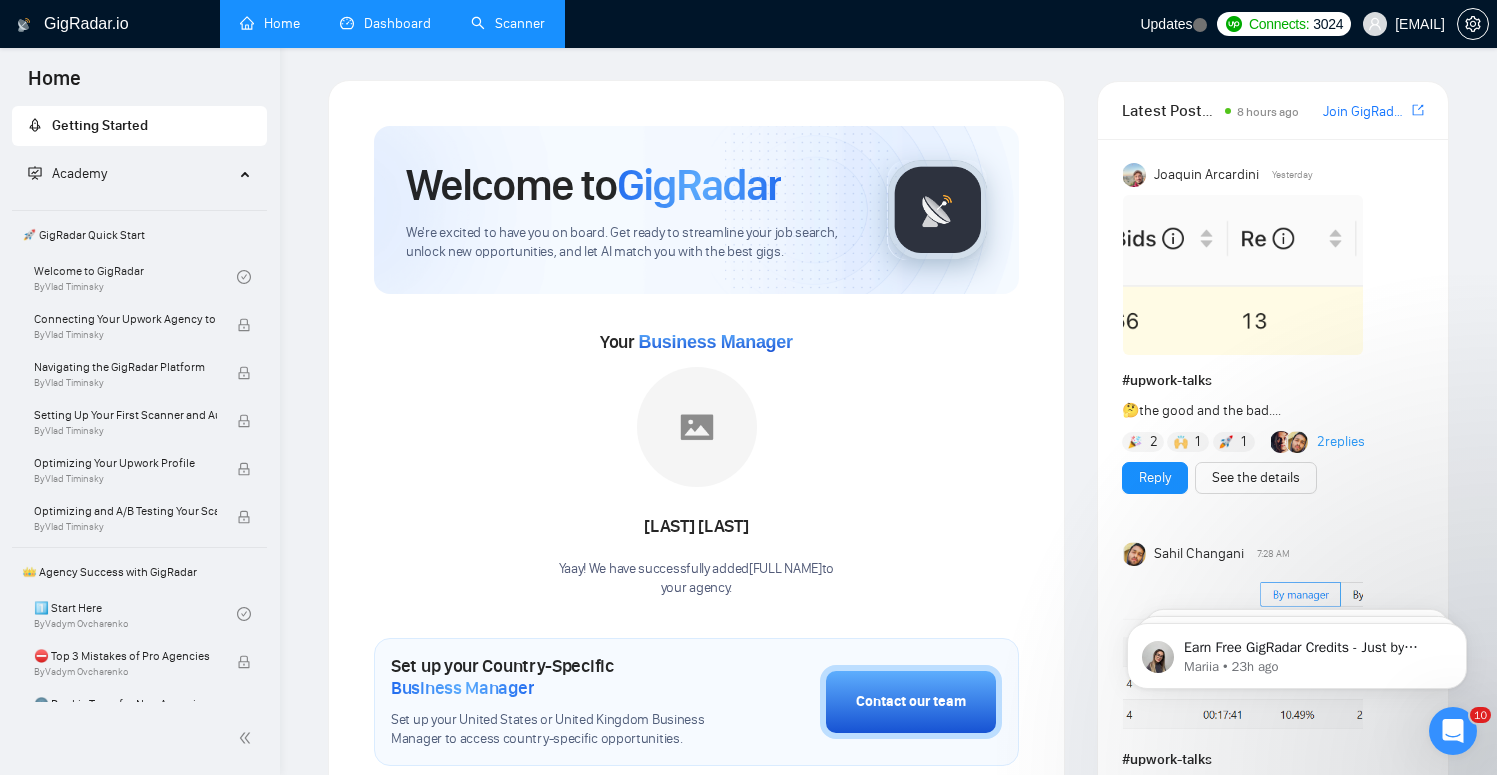 click on "Scanner" at bounding box center (508, 23) 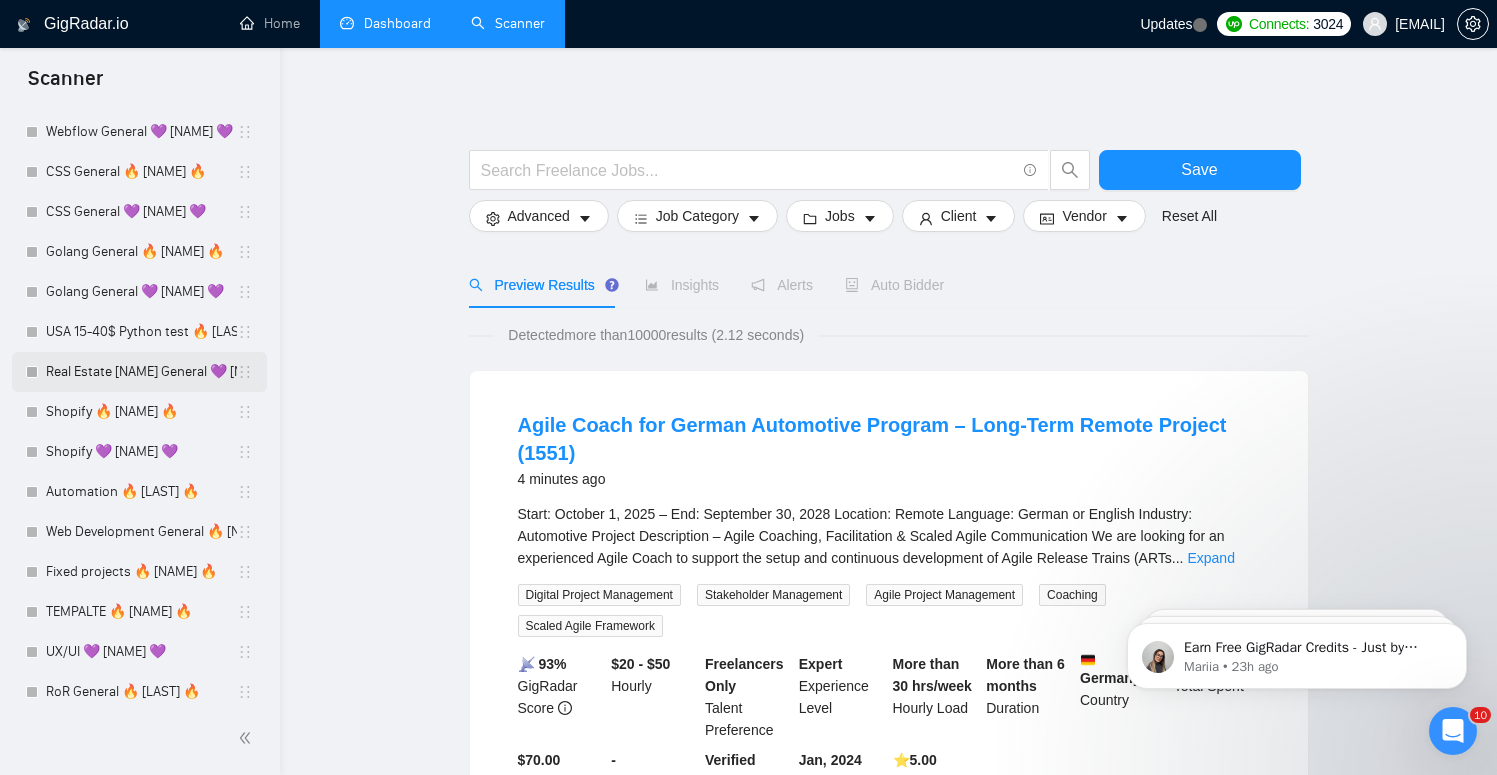 scroll, scrollTop: 1159, scrollLeft: 0, axis: vertical 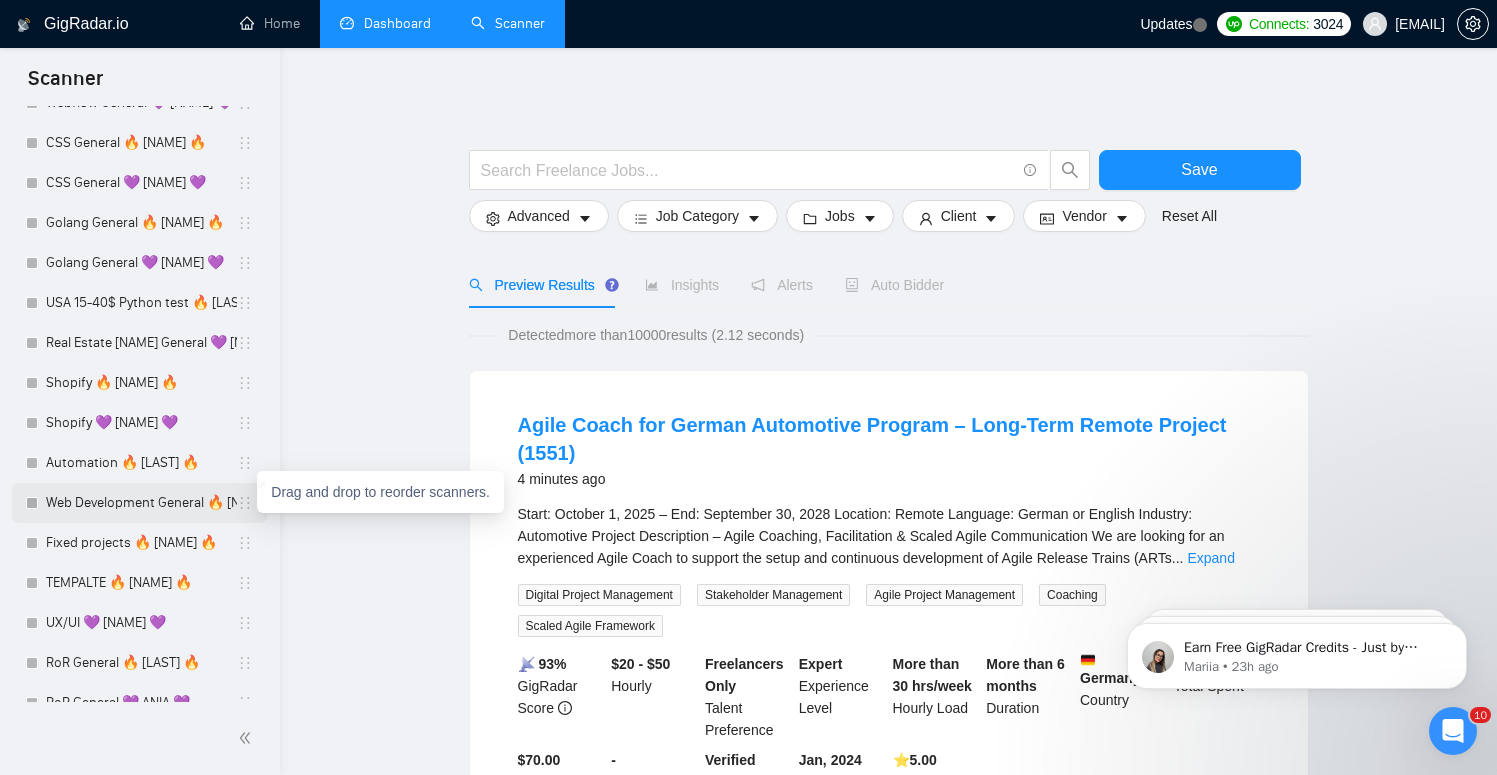click 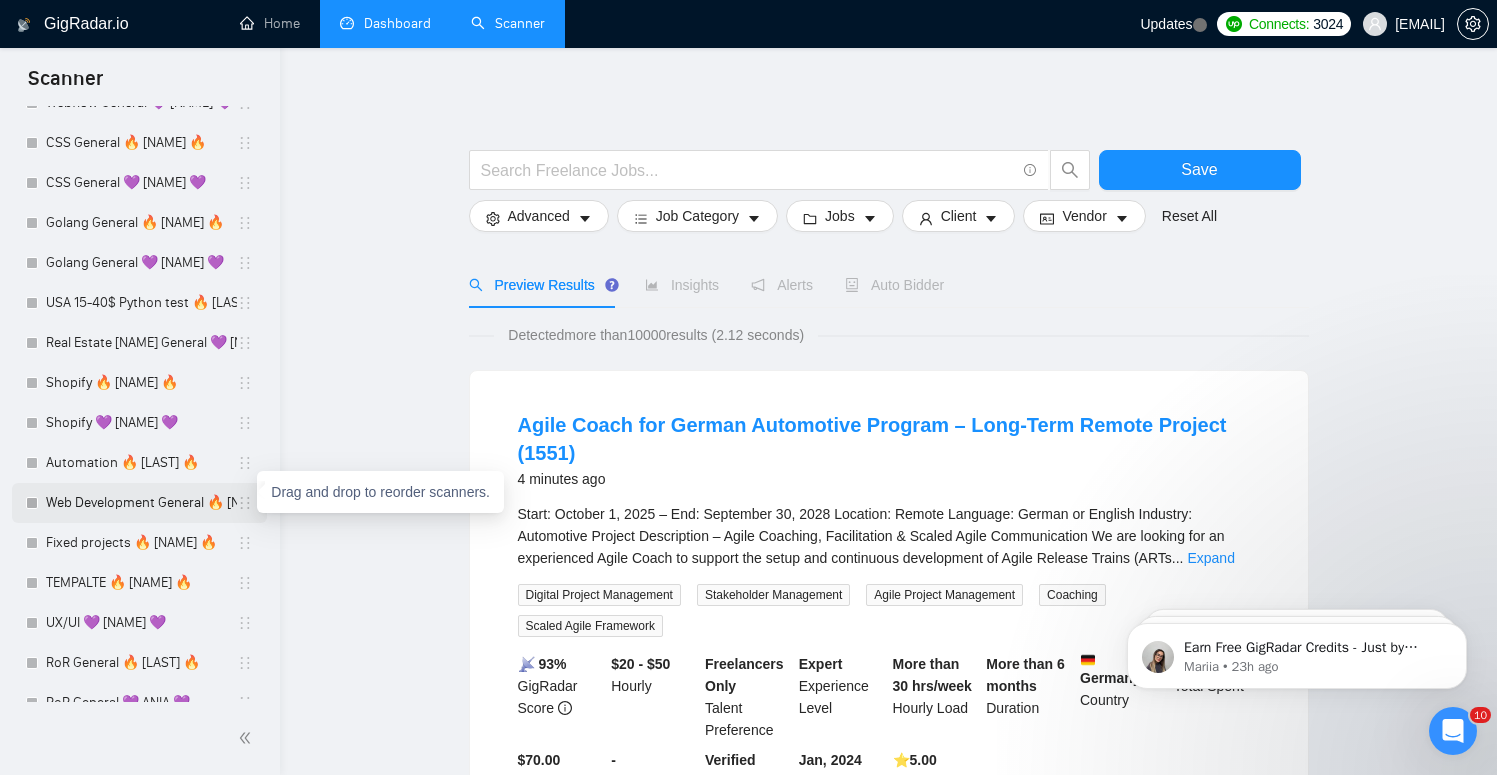 click on "Web Development General 🔥 [NAME] 🔥" at bounding box center (141, 503) 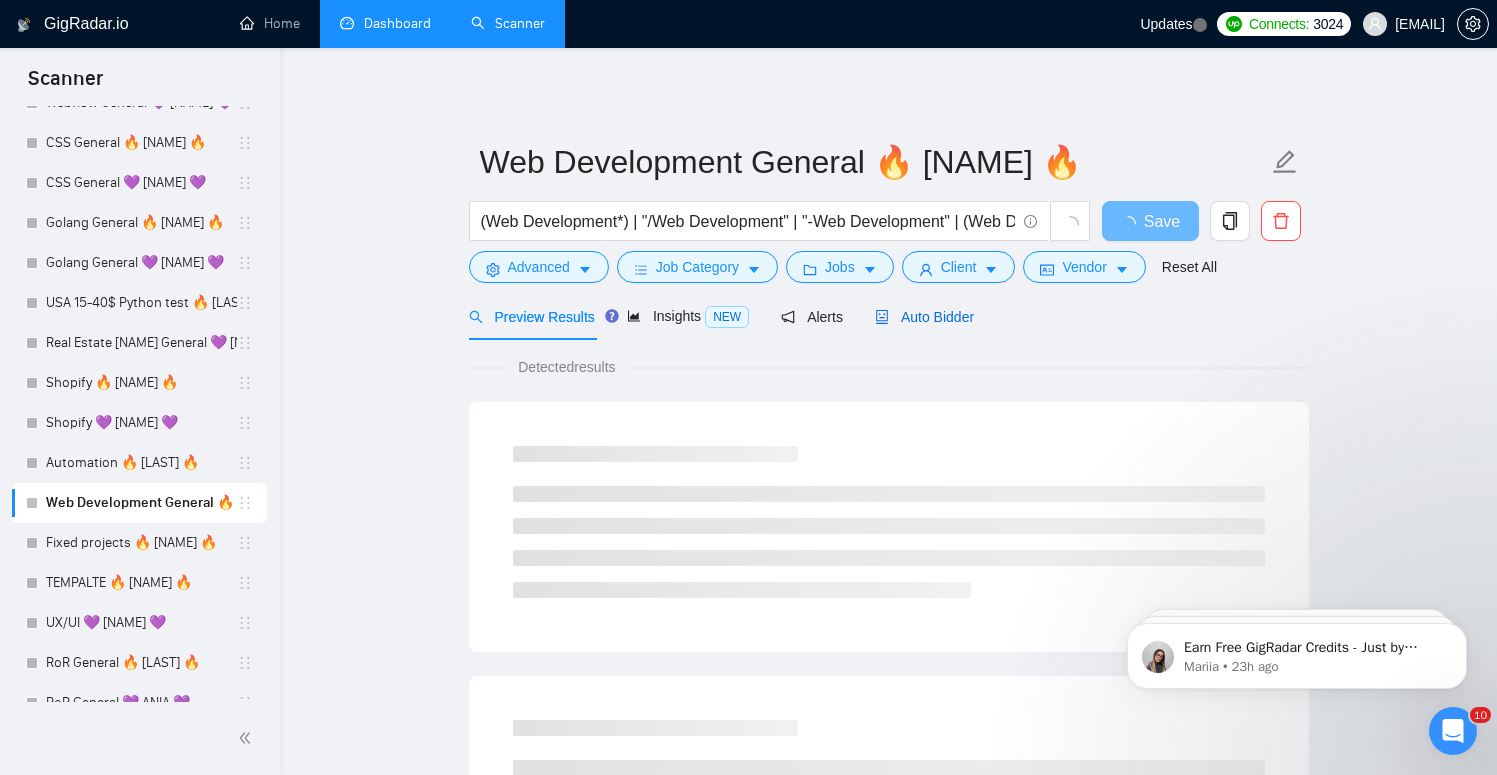 click on "Auto Bidder" at bounding box center (924, 317) 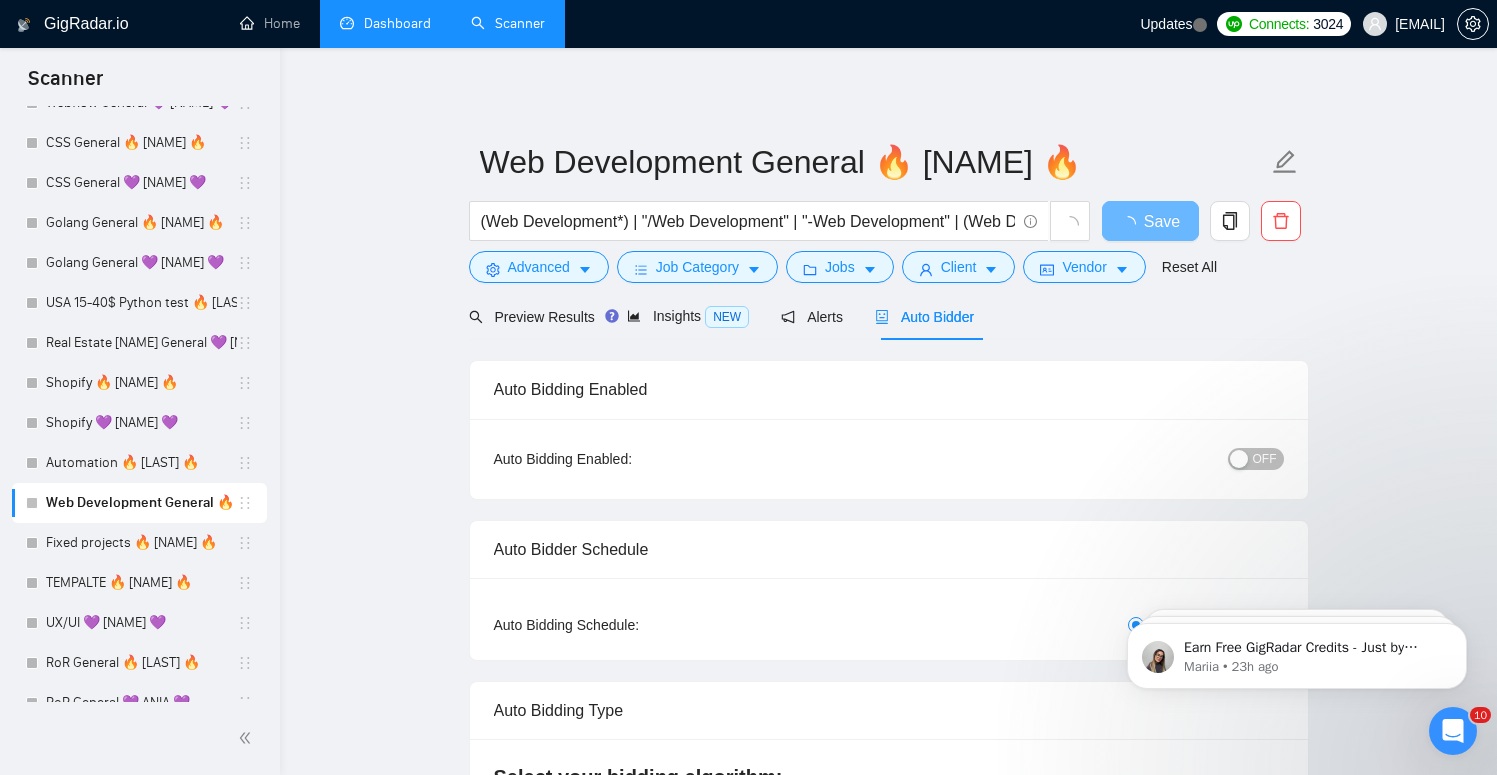 type 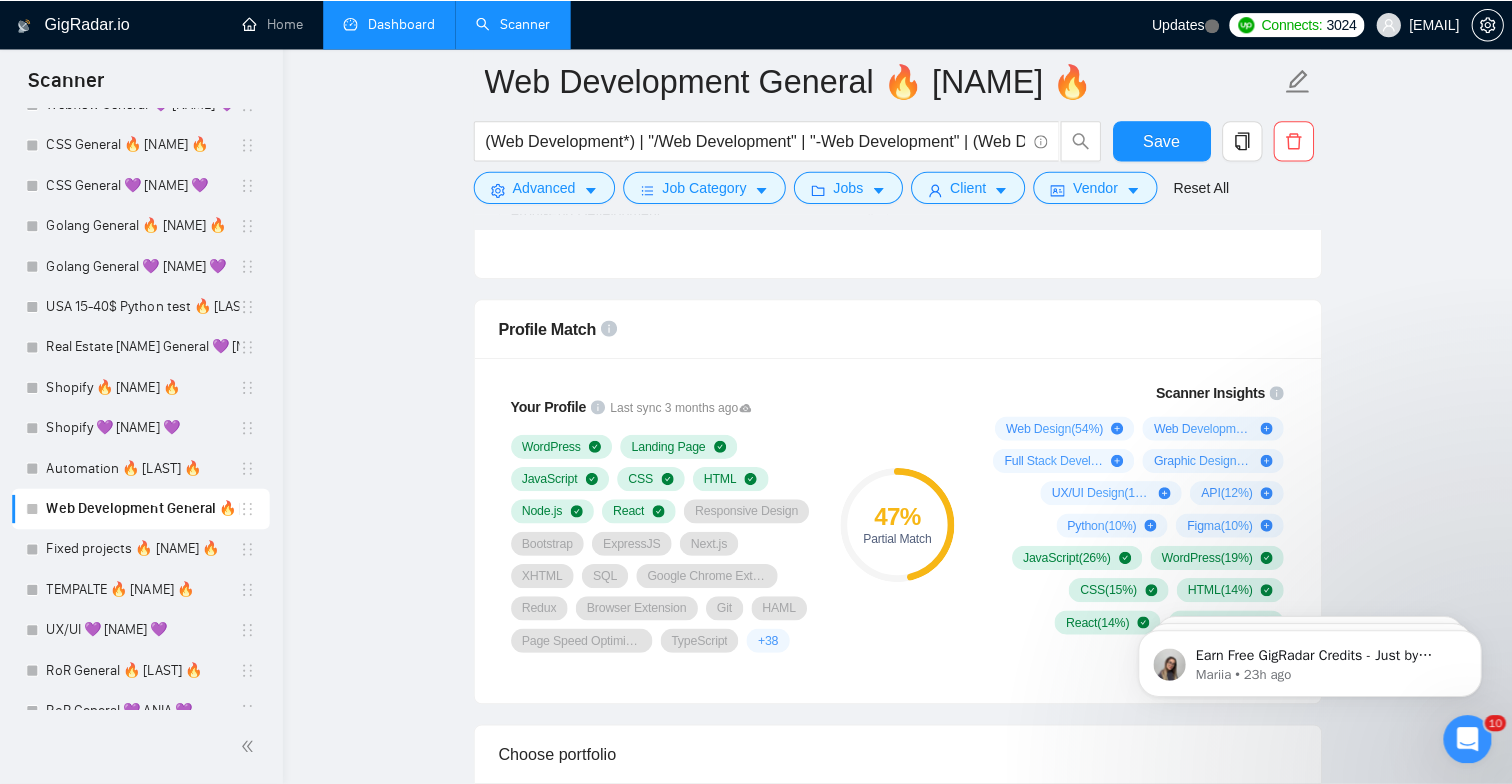 scroll, scrollTop: 1239, scrollLeft: 0, axis: vertical 